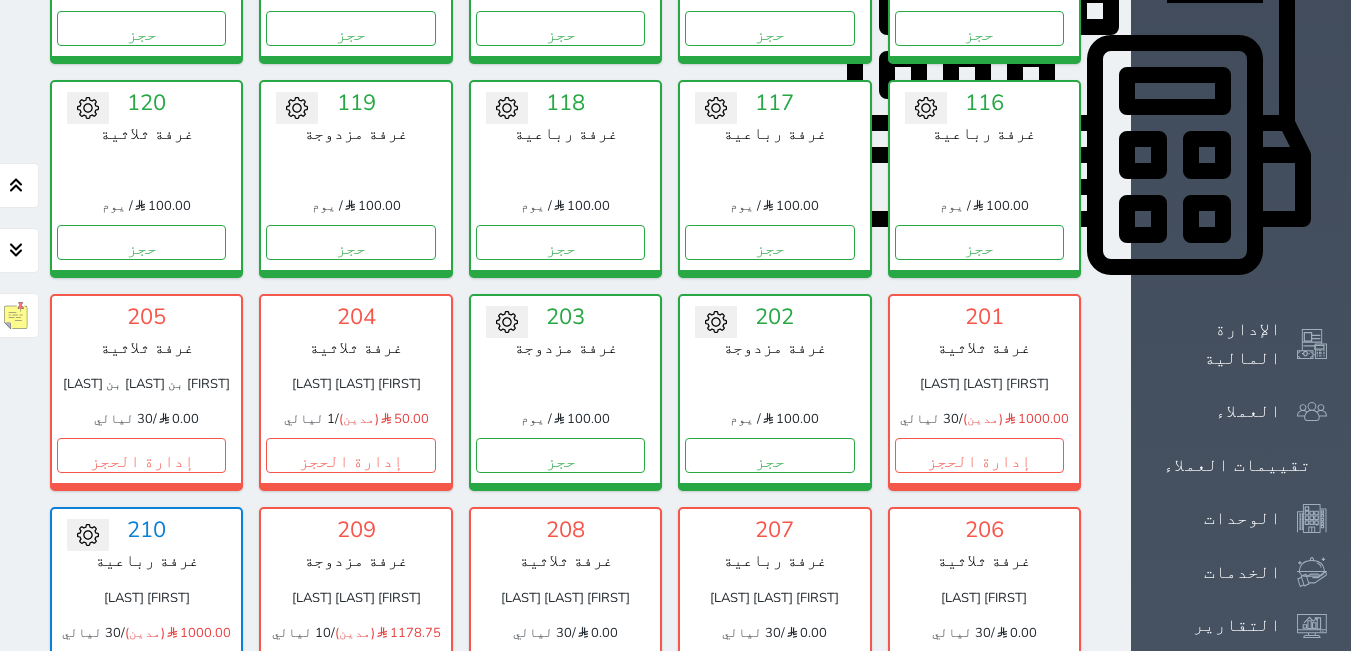 scroll, scrollTop: 878, scrollLeft: 0, axis: vertical 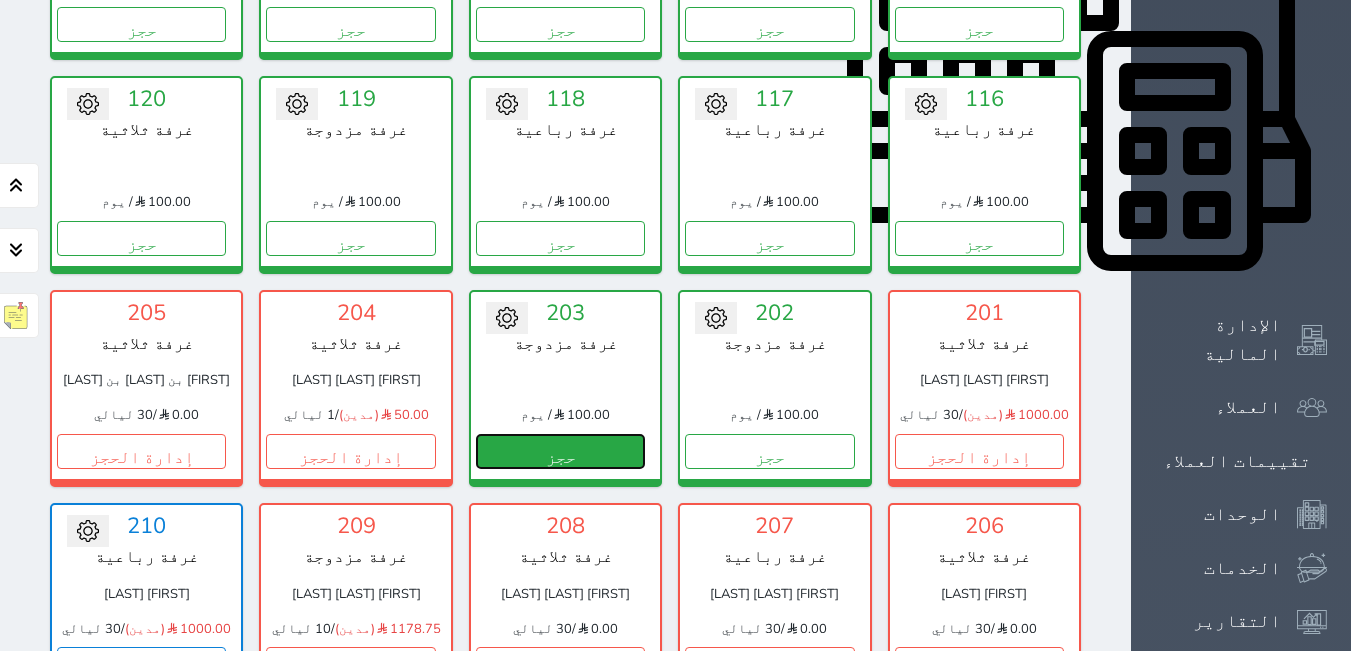 click on "حجز" at bounding box center (560, 451) 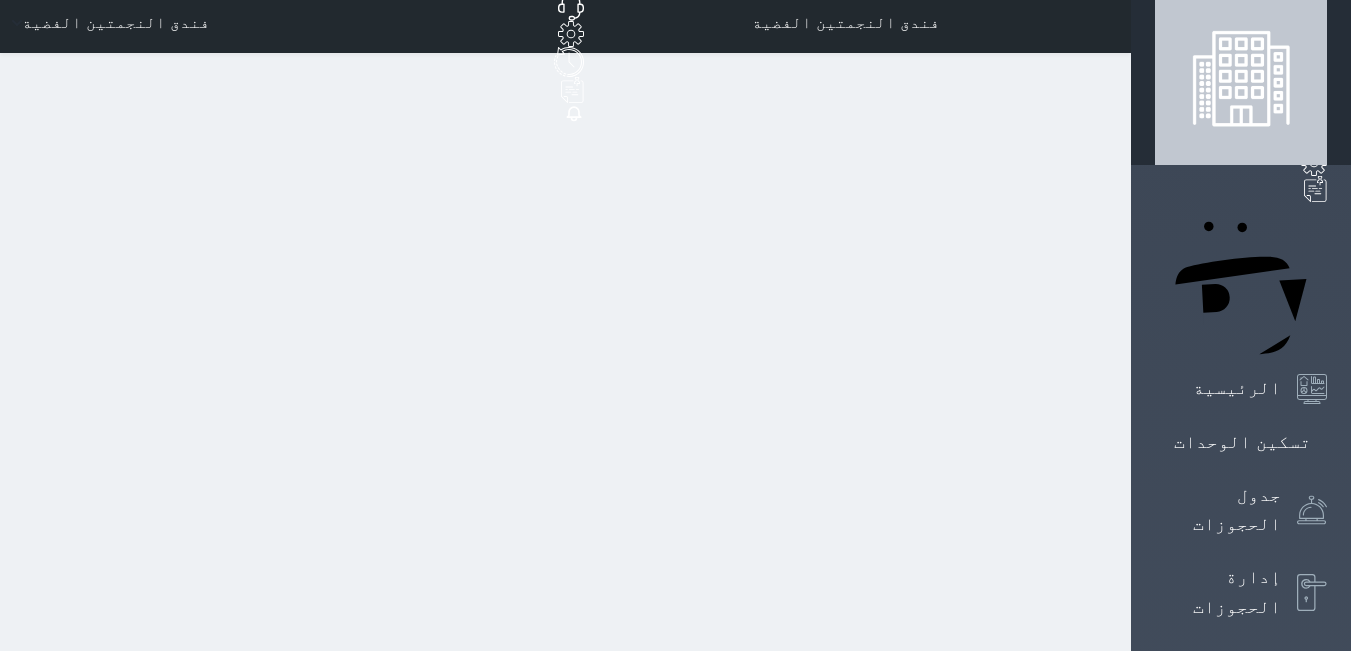 scroll, scrollTop: 0, scrollLeft: 0, axis: both 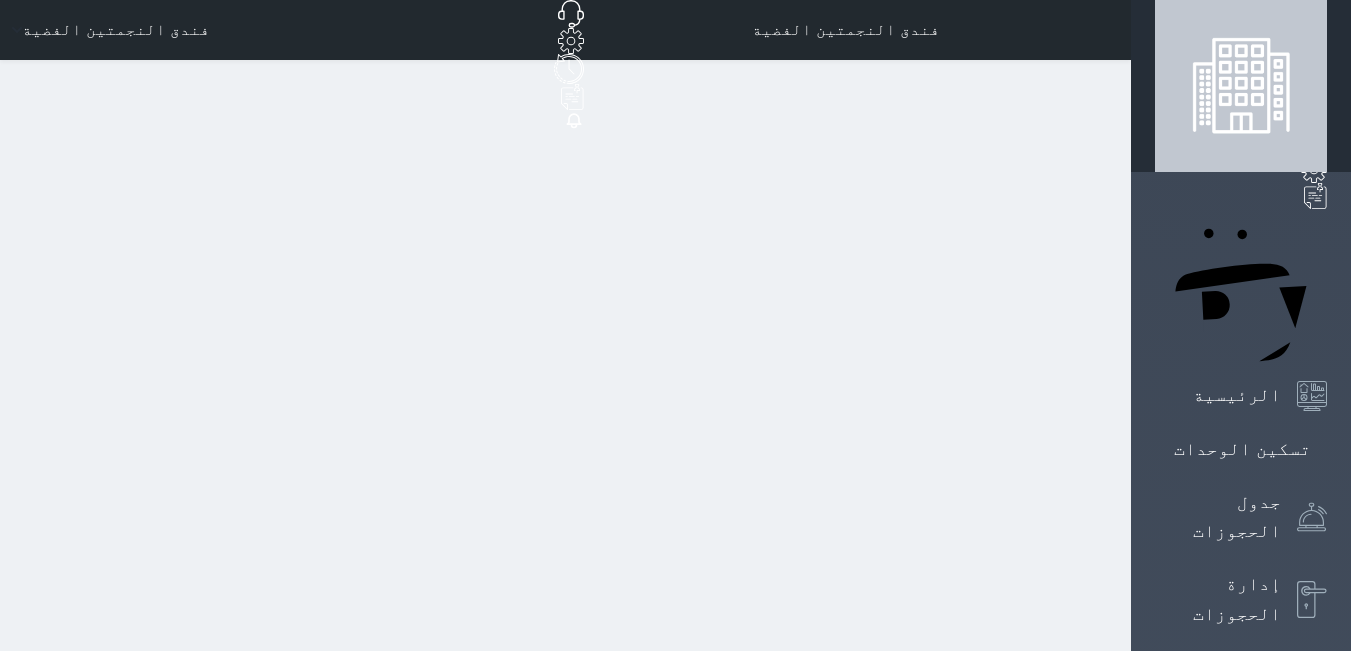 select on "1" 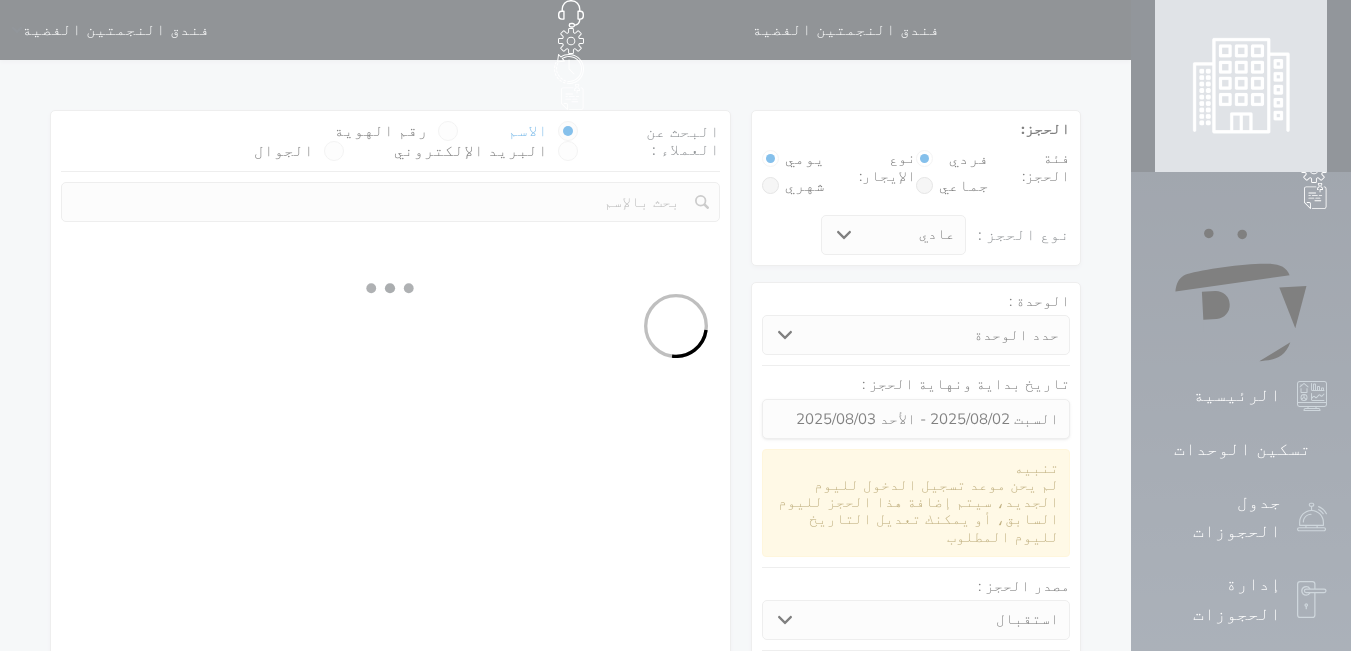 select 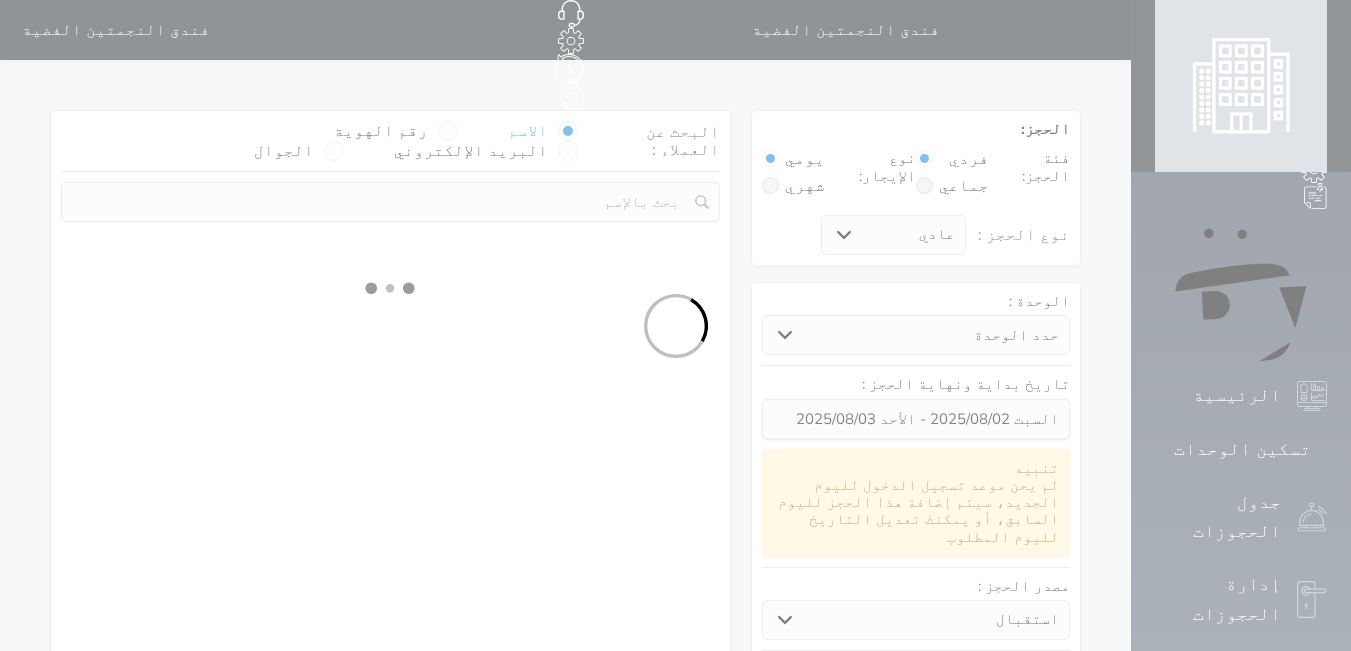 select on "113" 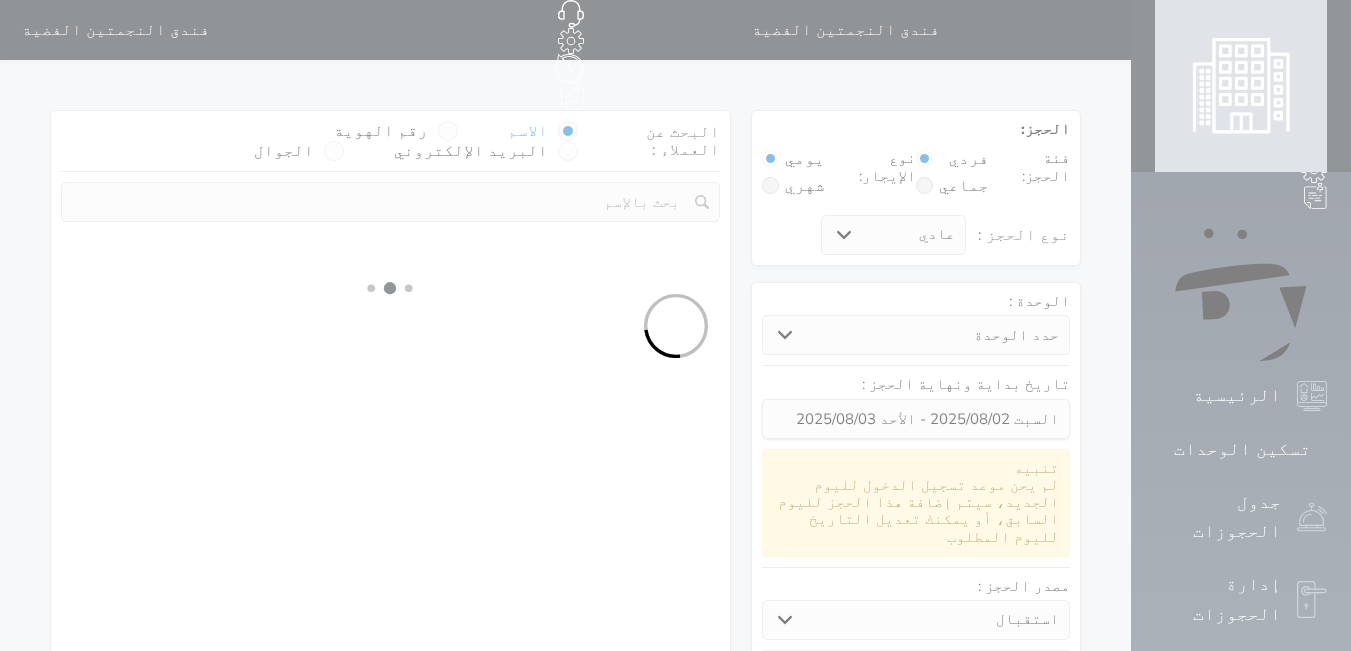 select on "1" 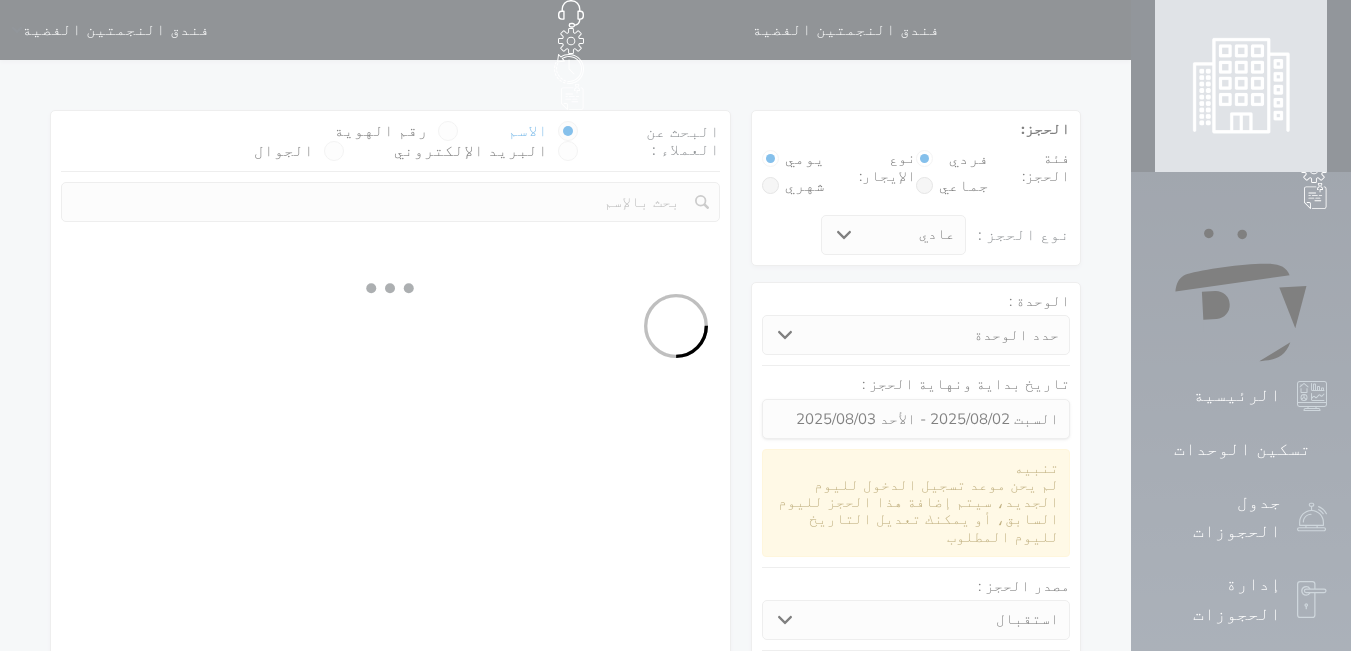 select 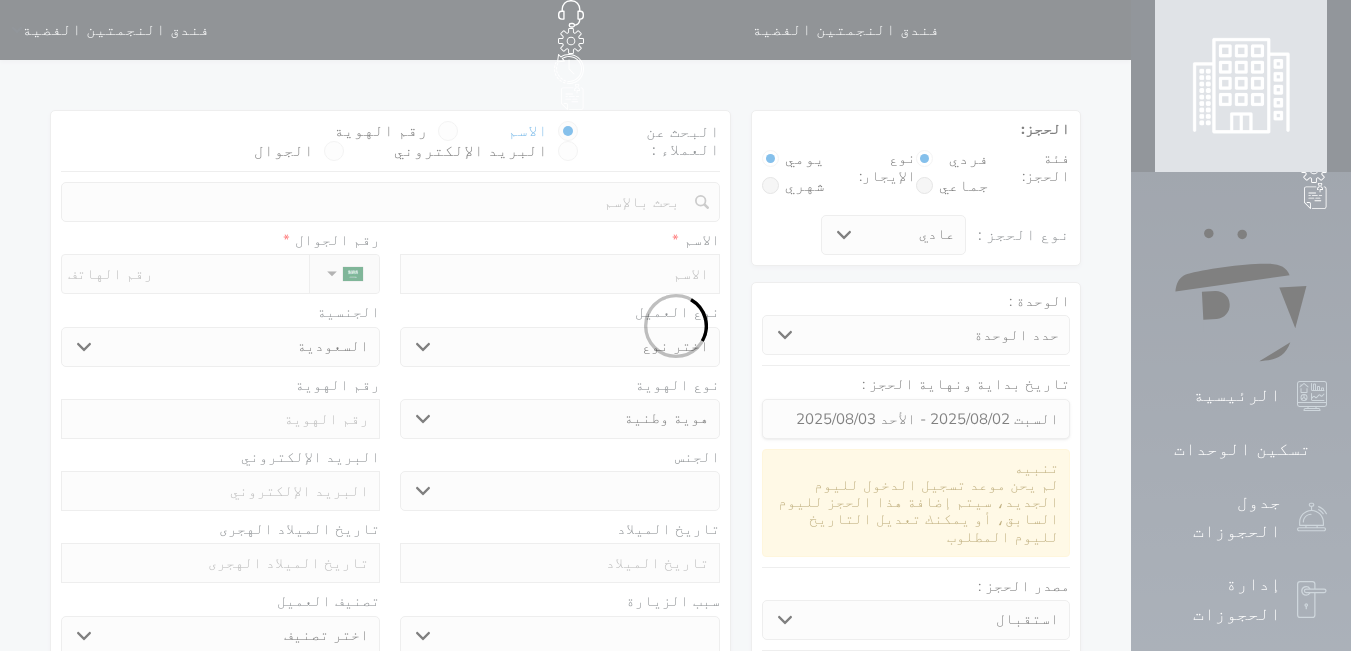 select 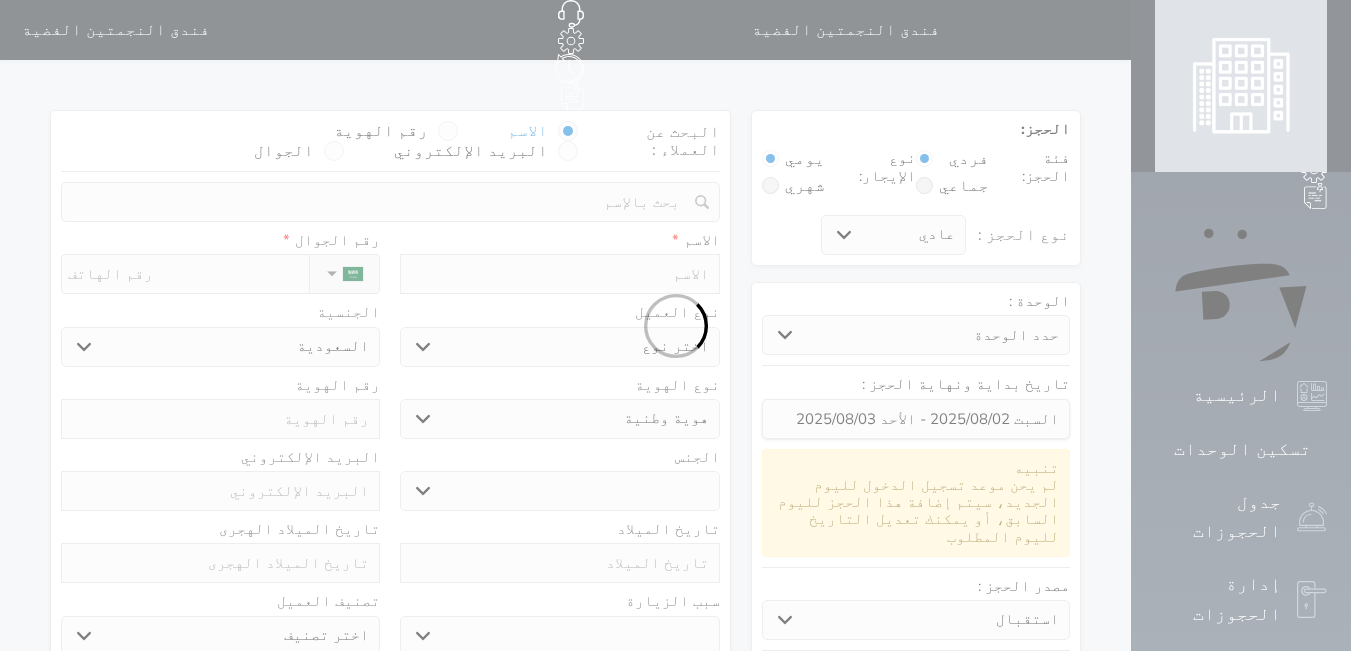 select 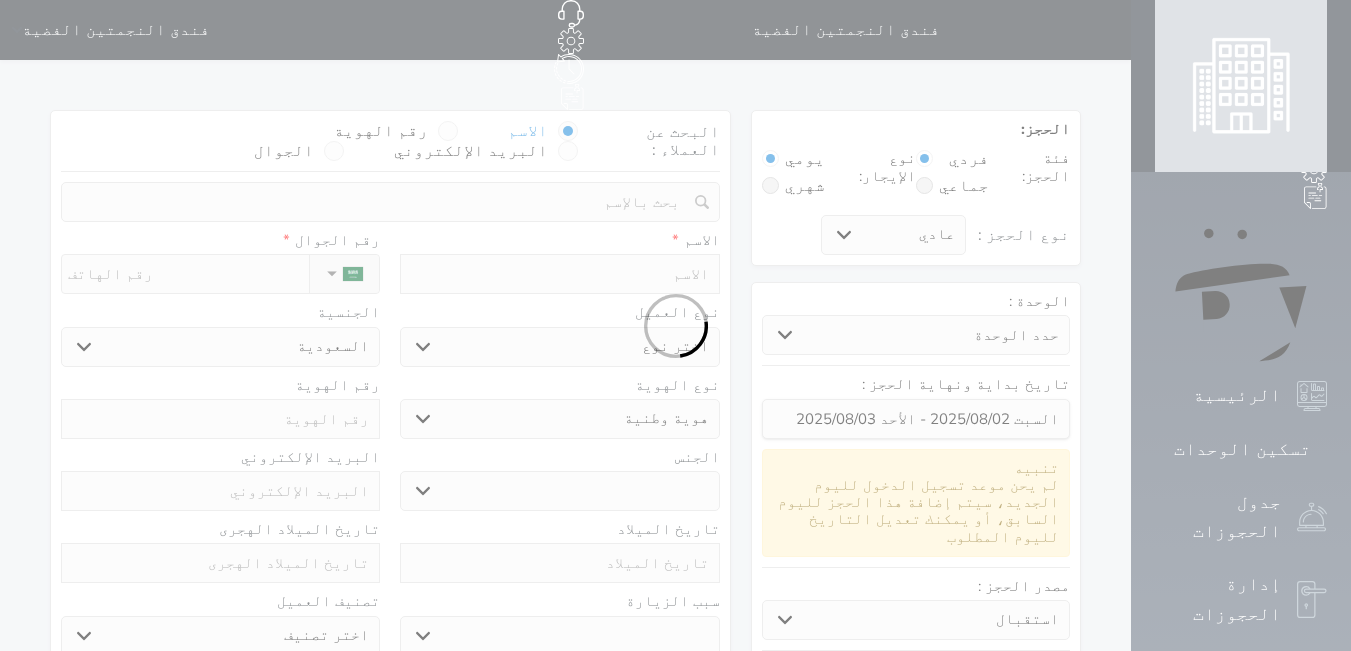 select 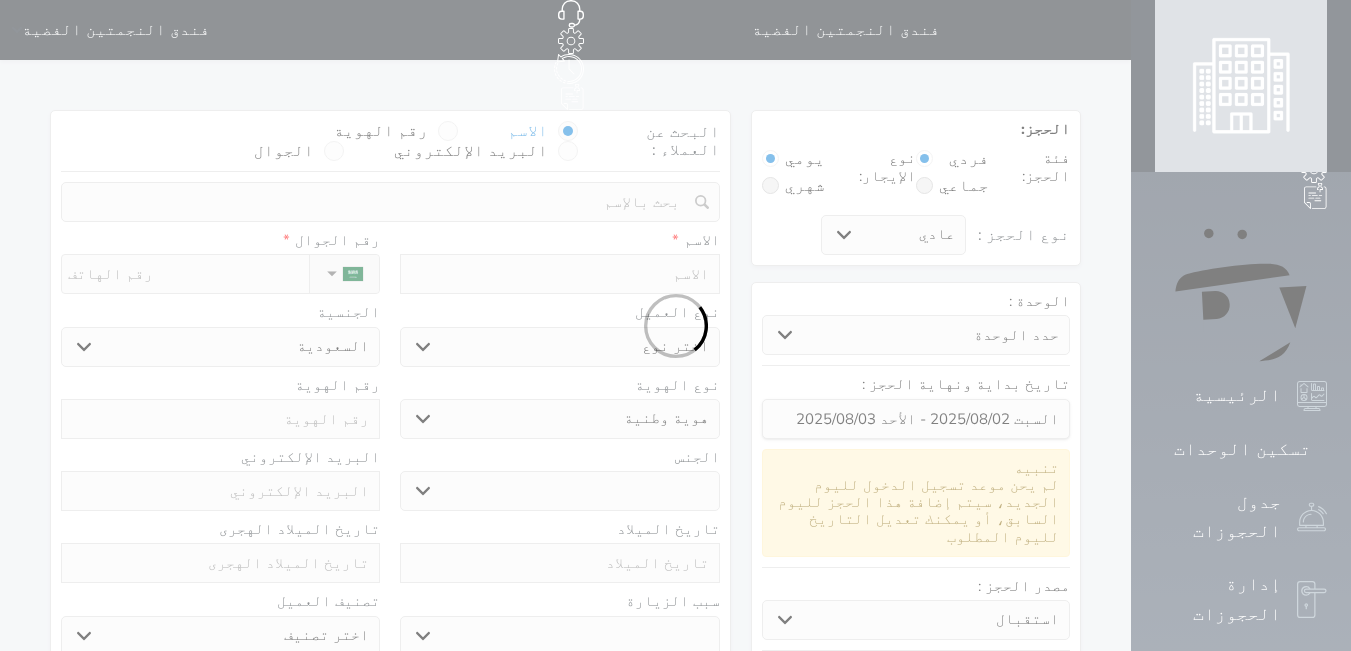 select 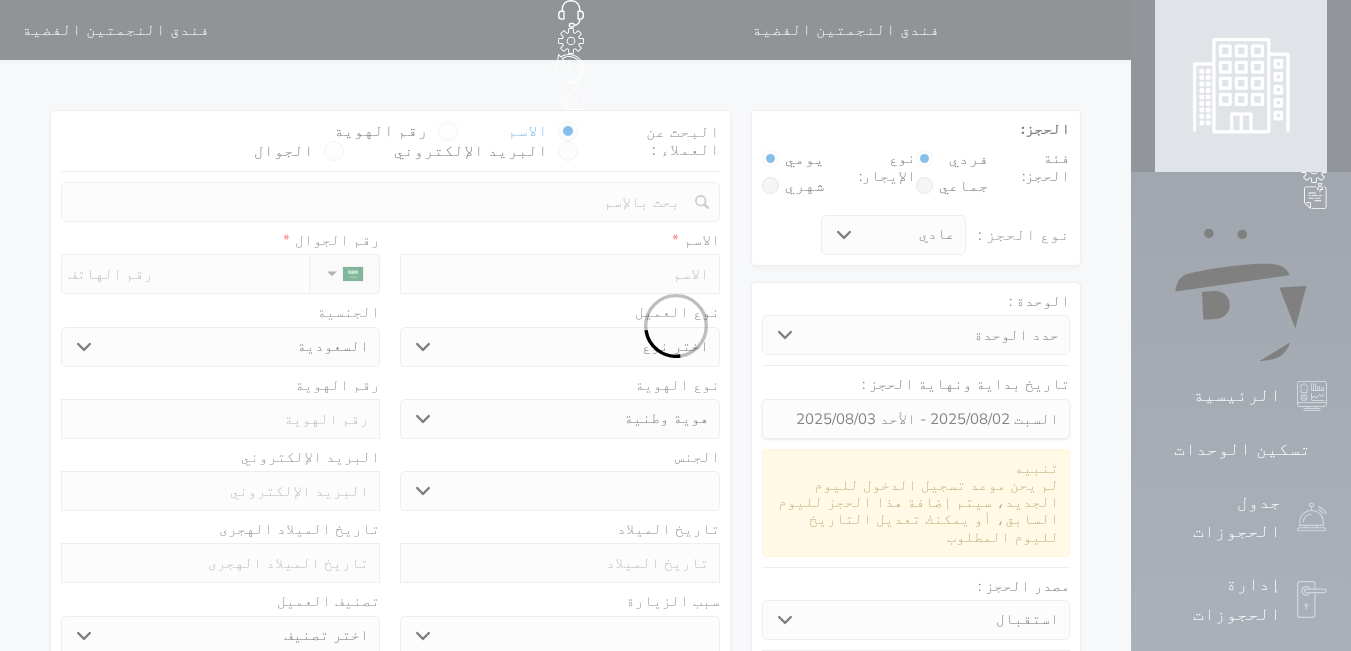 select 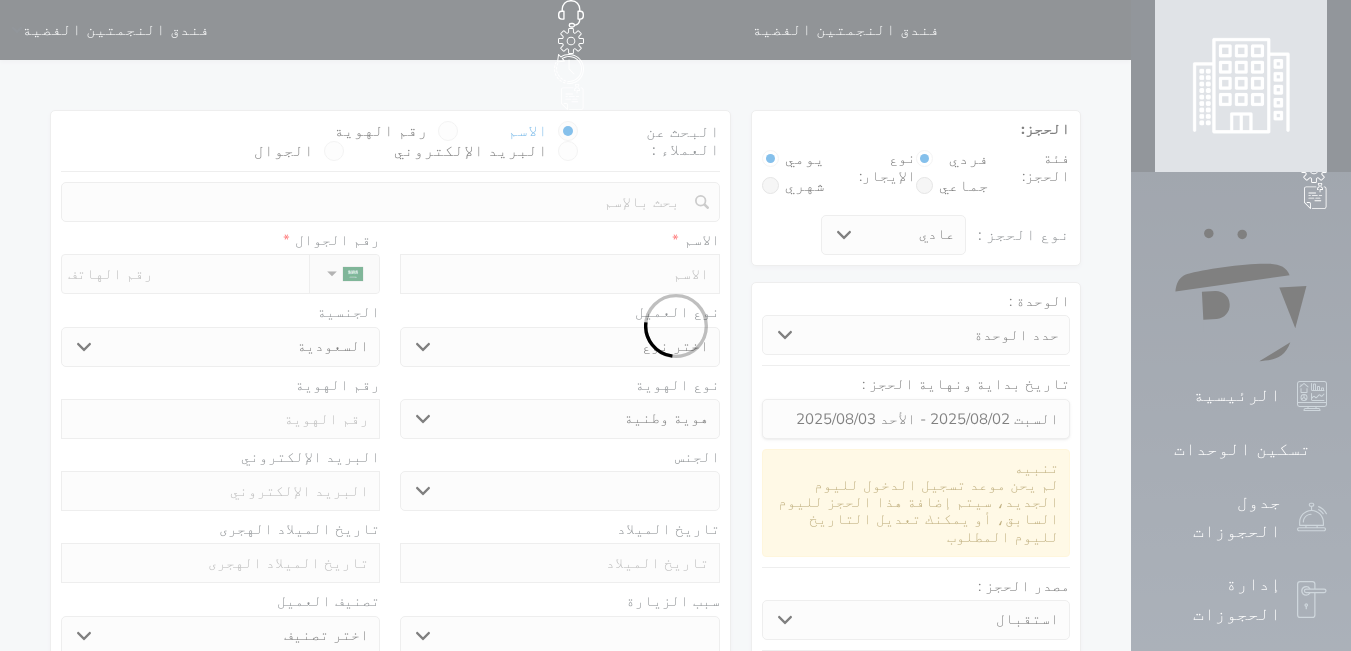 select 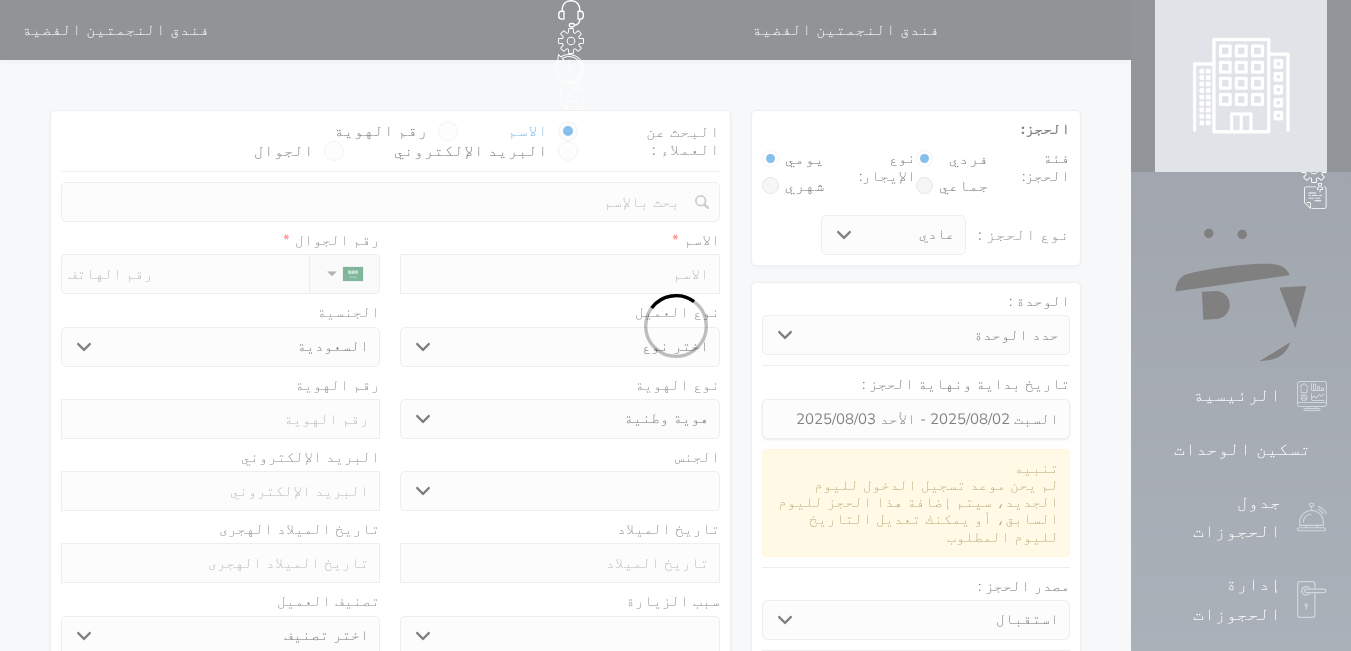 select 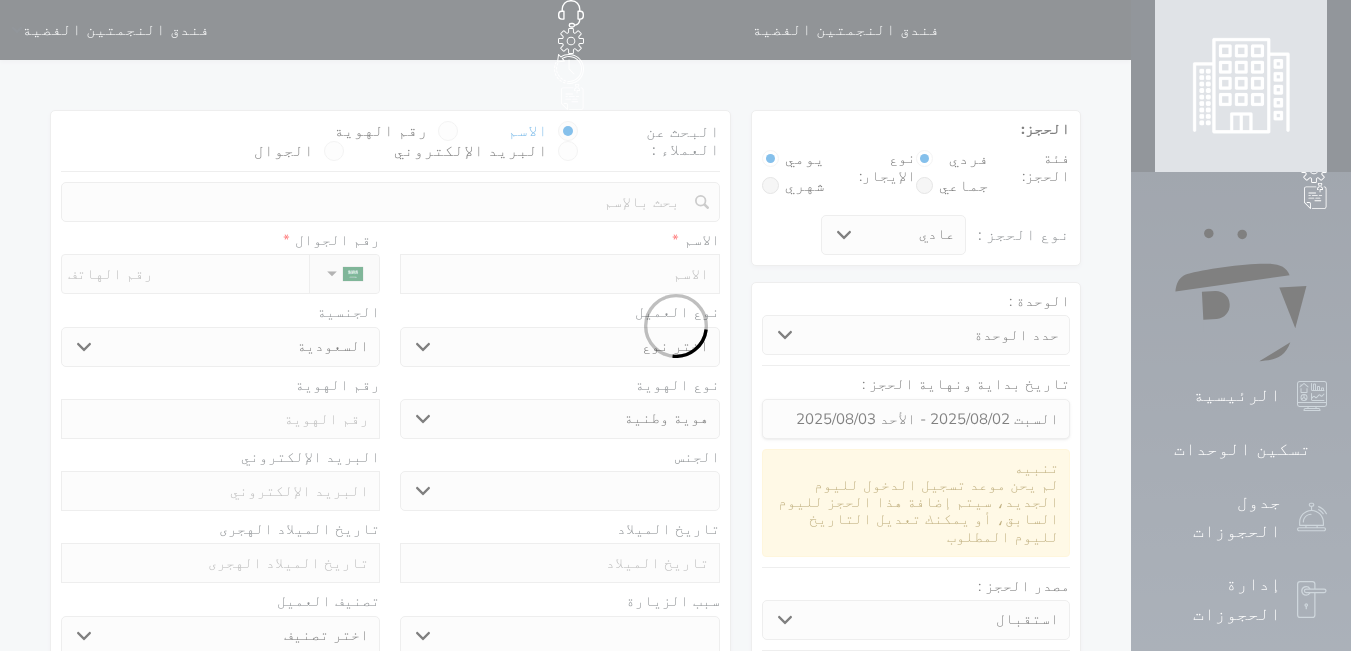 select on "1" 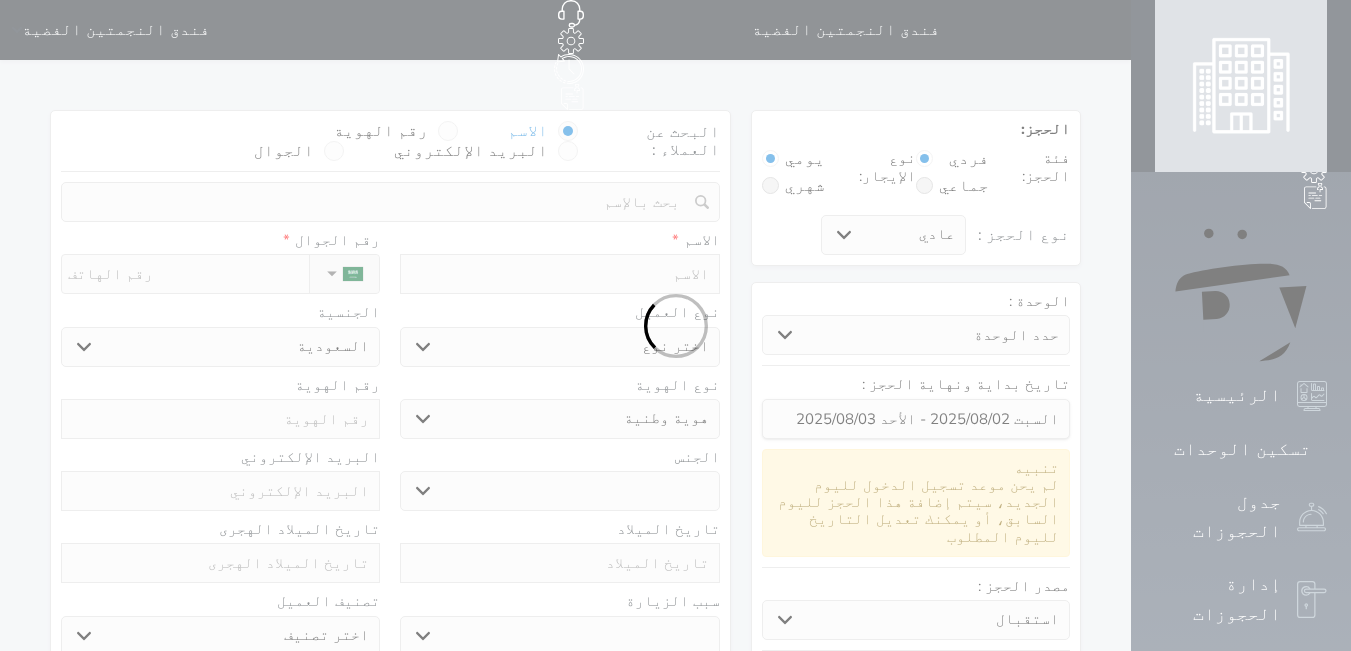 select on "7" 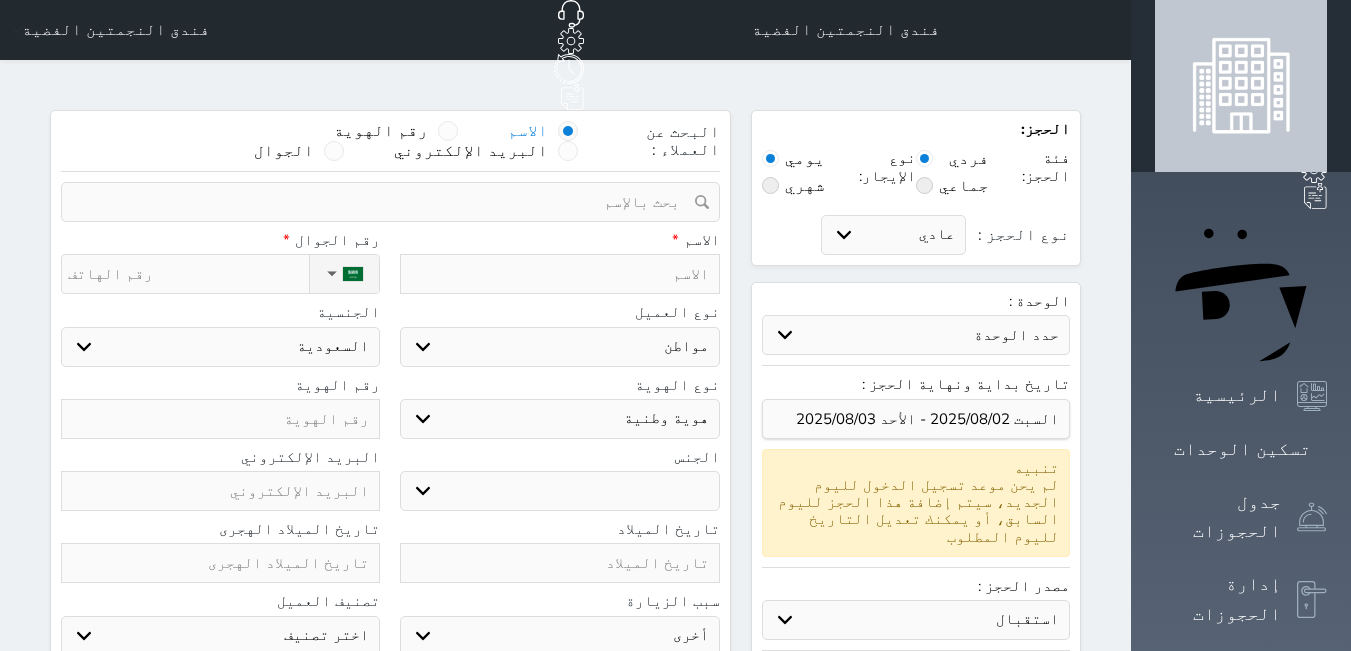 click at bounding box center (220, 419) 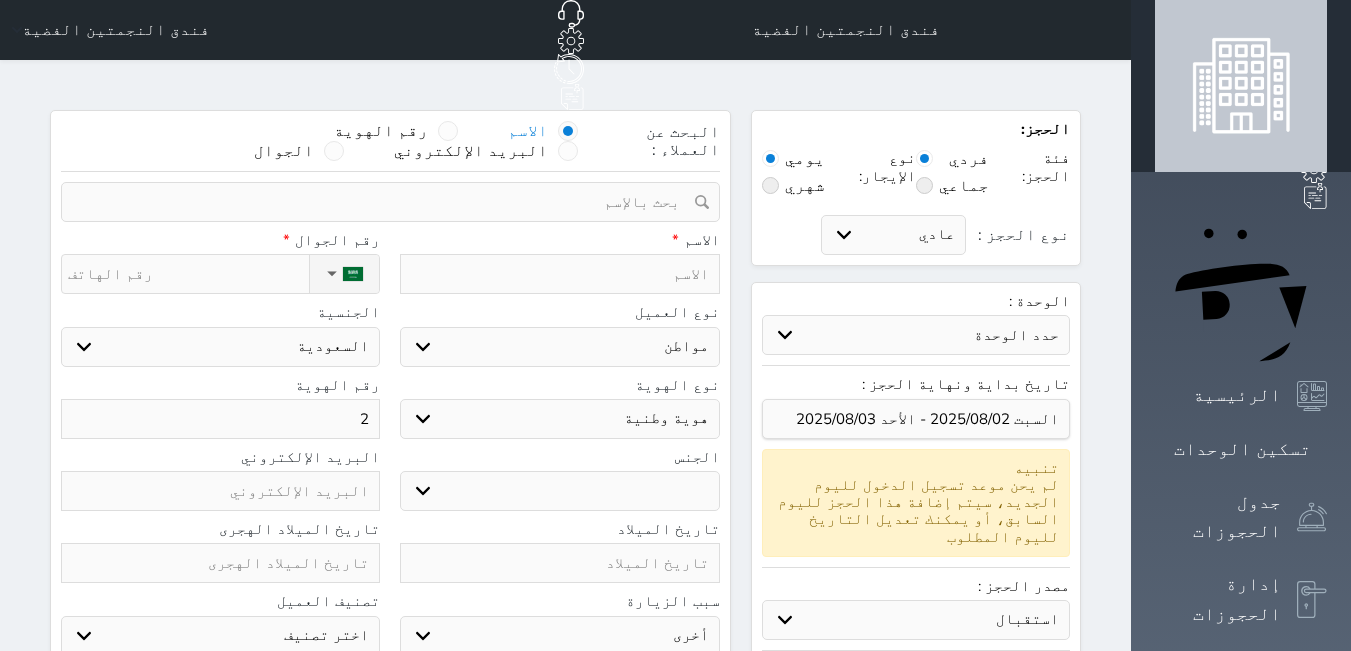 type on "22" 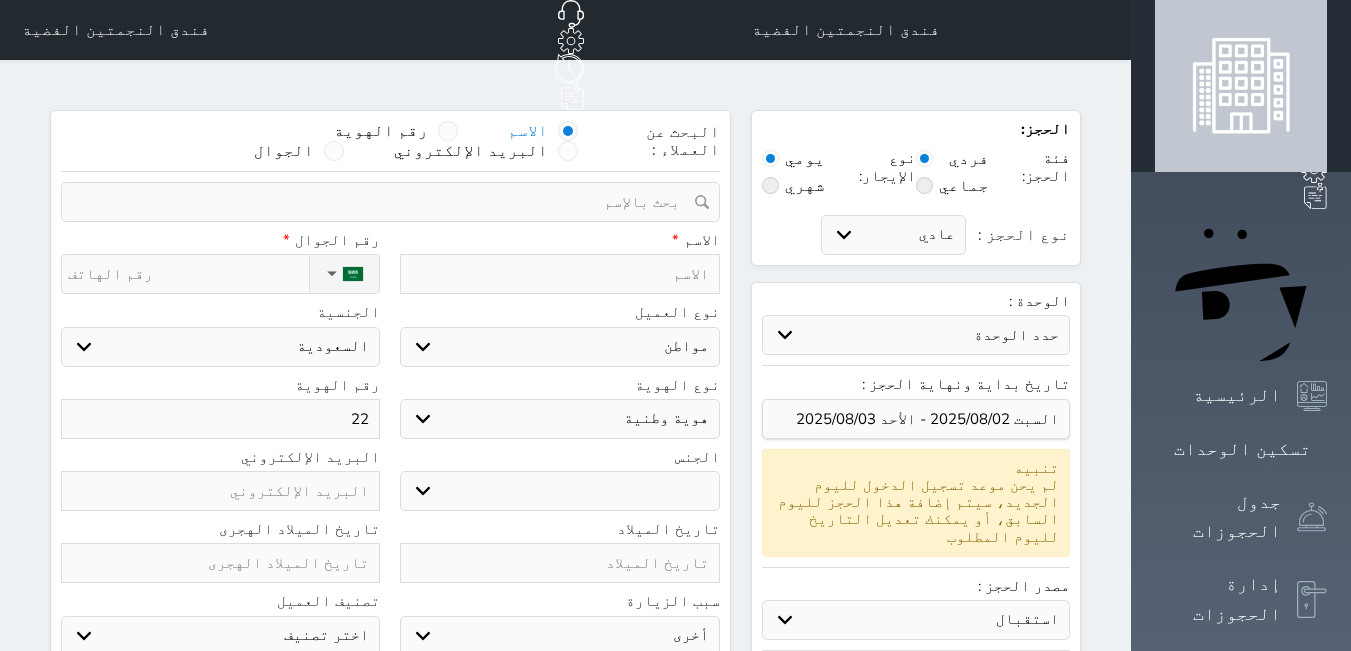 type on "228" 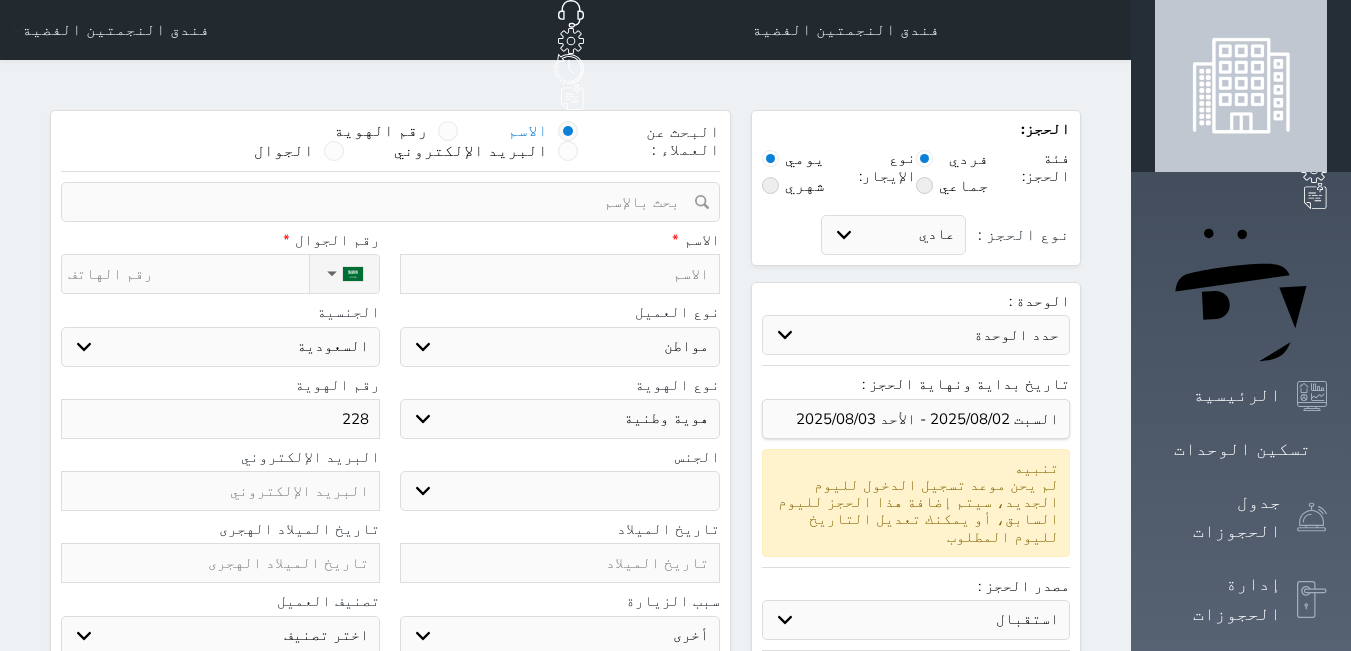 type on "2283" 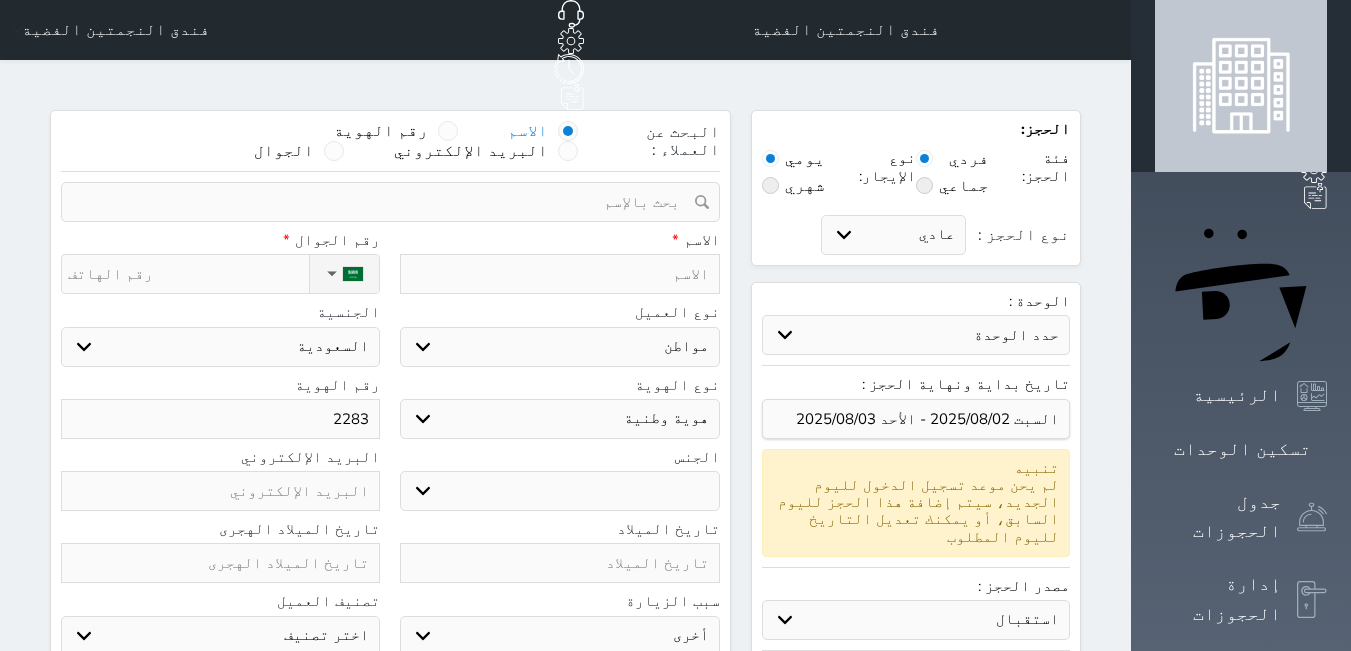 type on "22833" 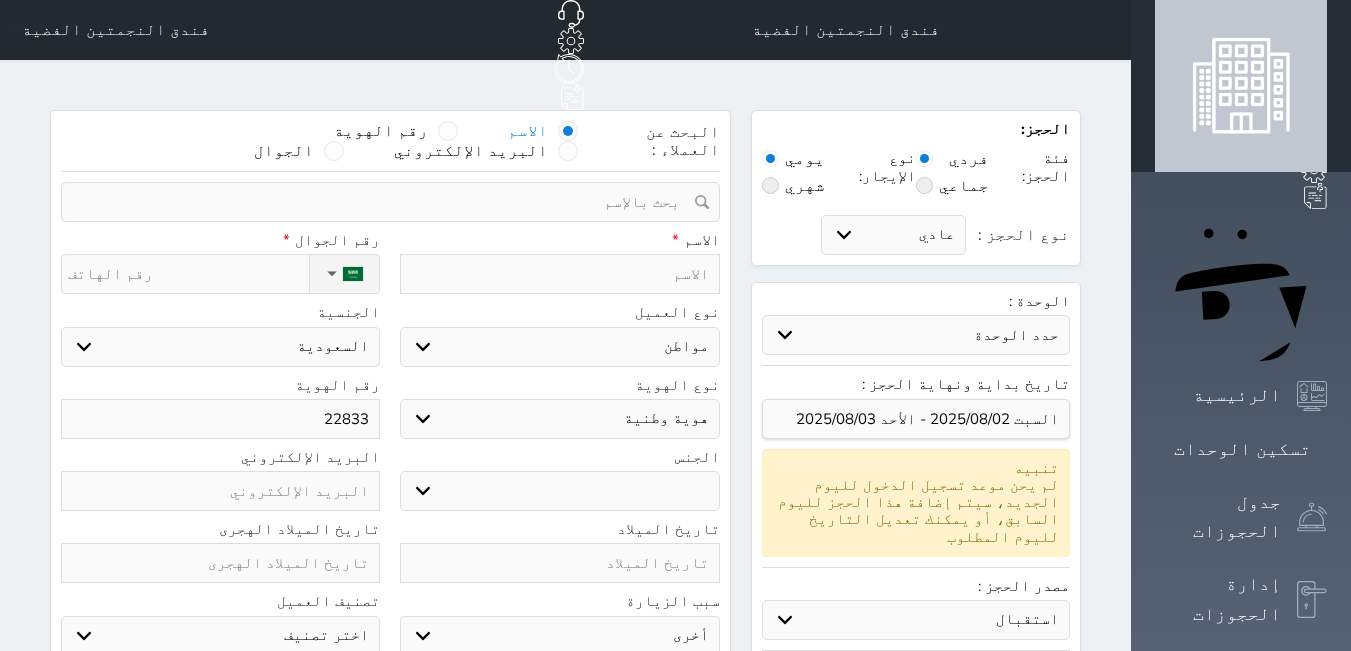 type on "[NUMBER]" 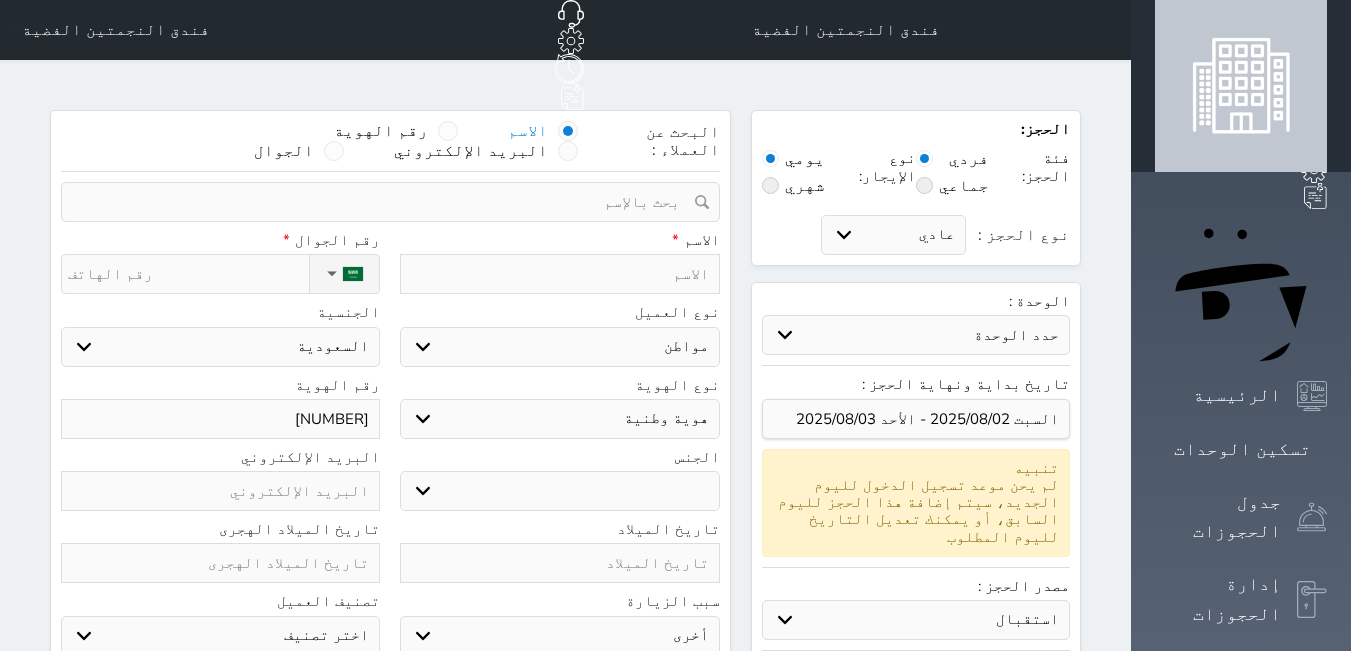 type on "[NUMBER]" 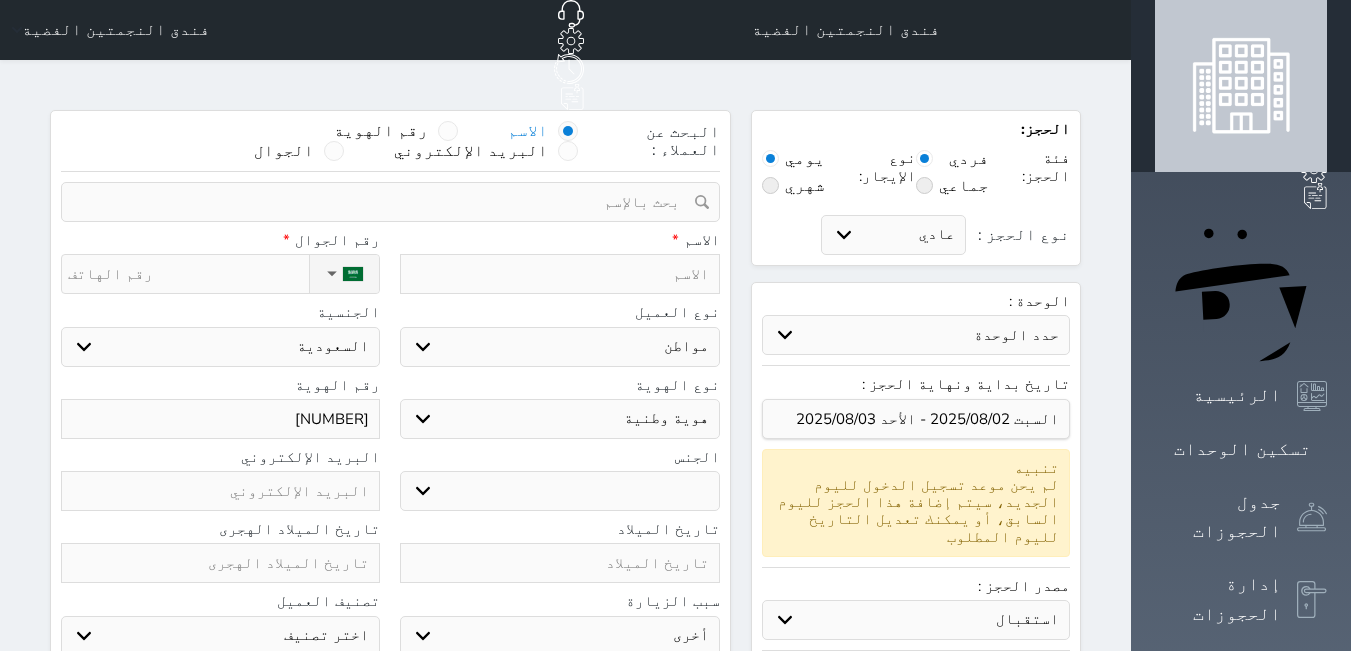 type on "[NUMBER]" 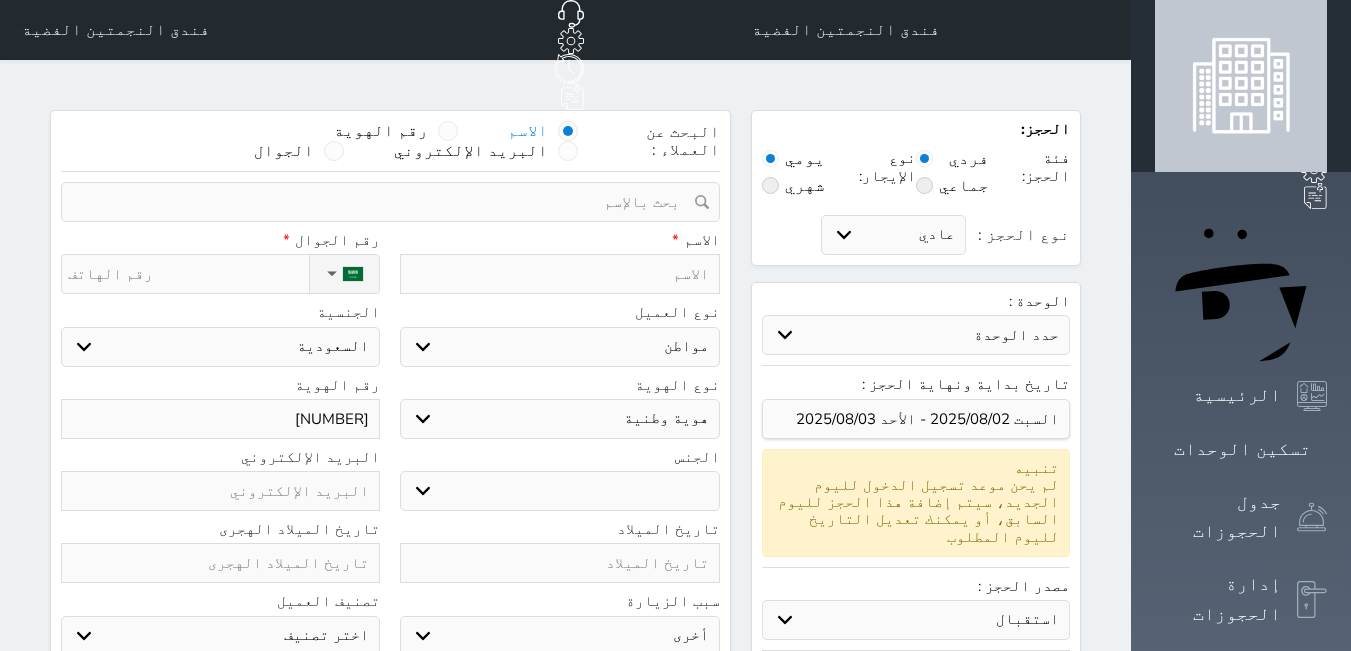 type on "[NUMBER]" 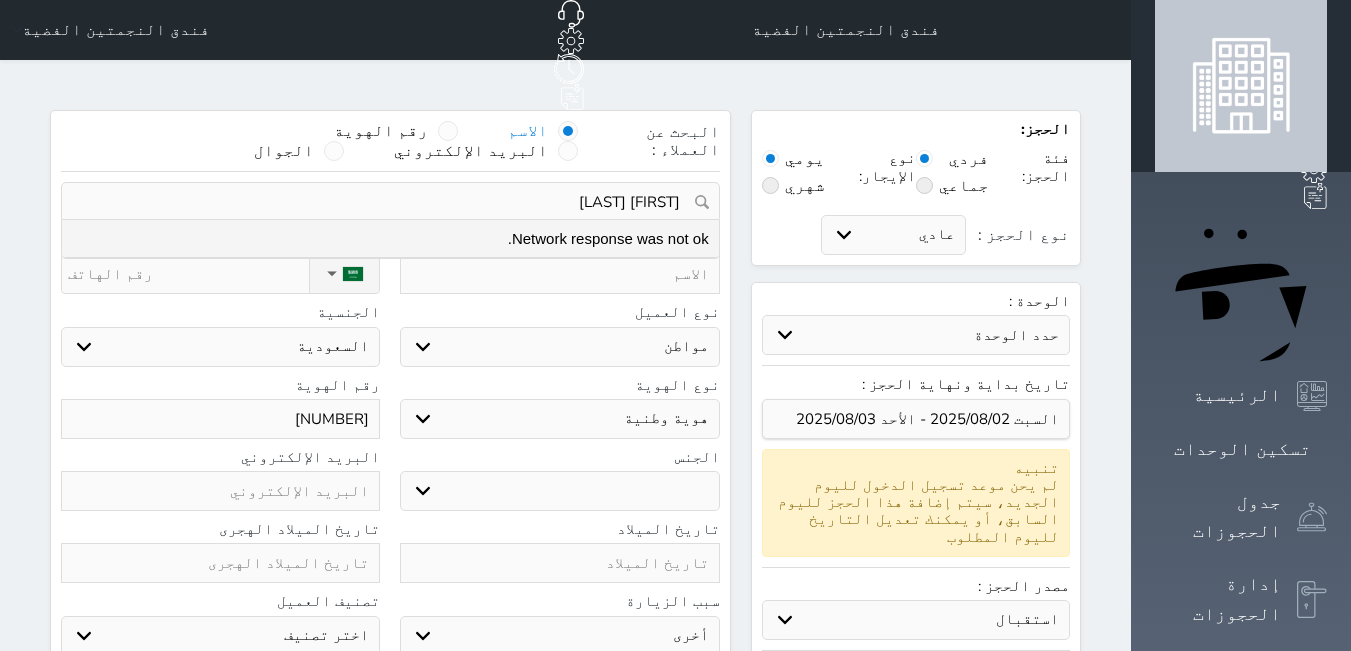 type on "[FIRST] [LAST]" 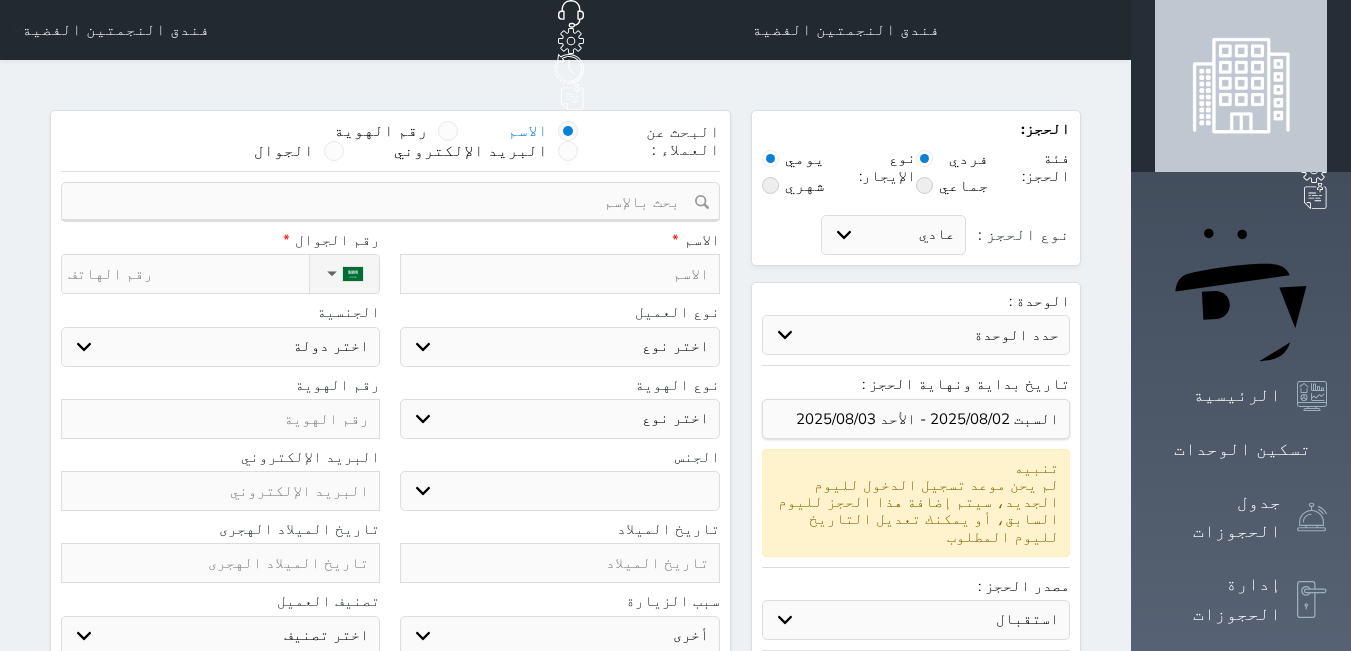 type on "0" 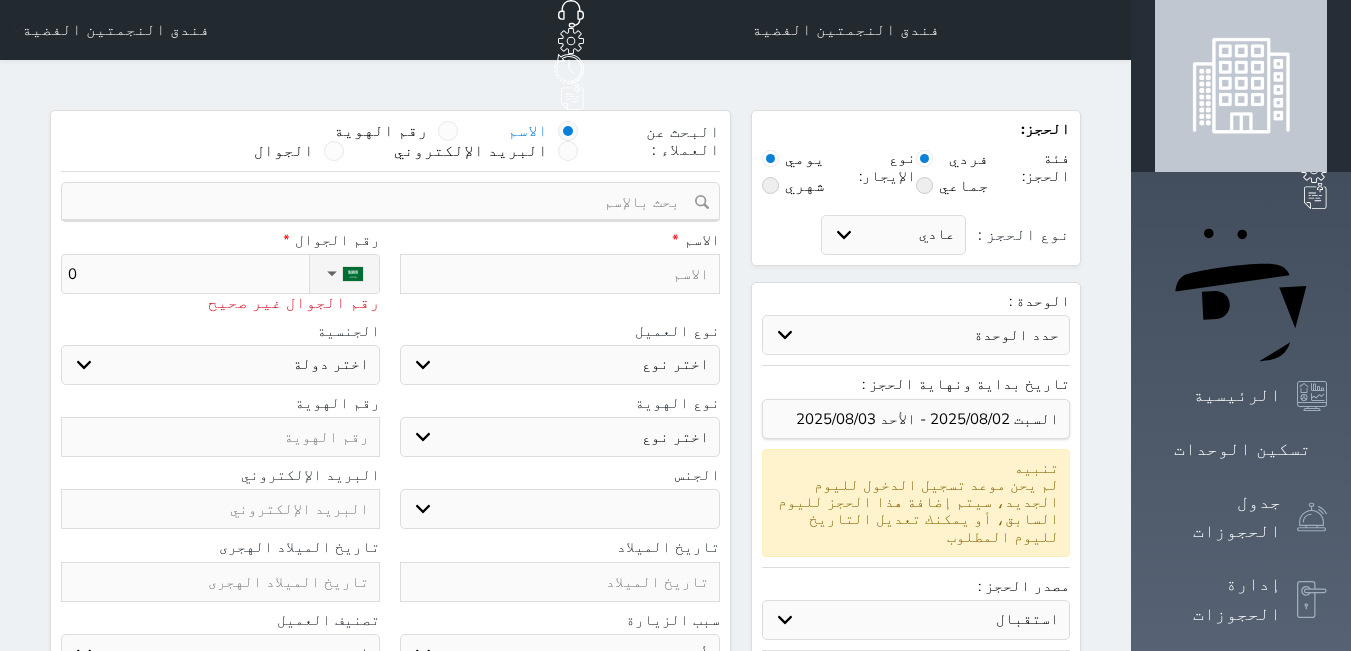 type on "05" 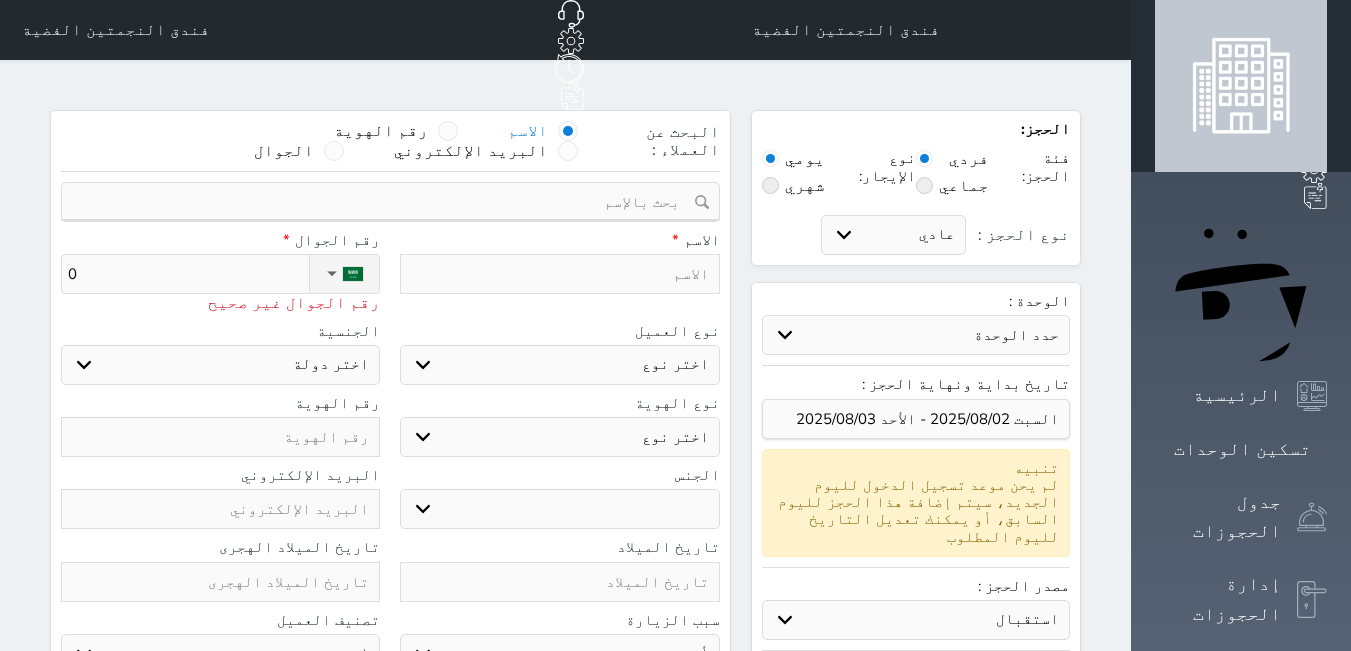 select 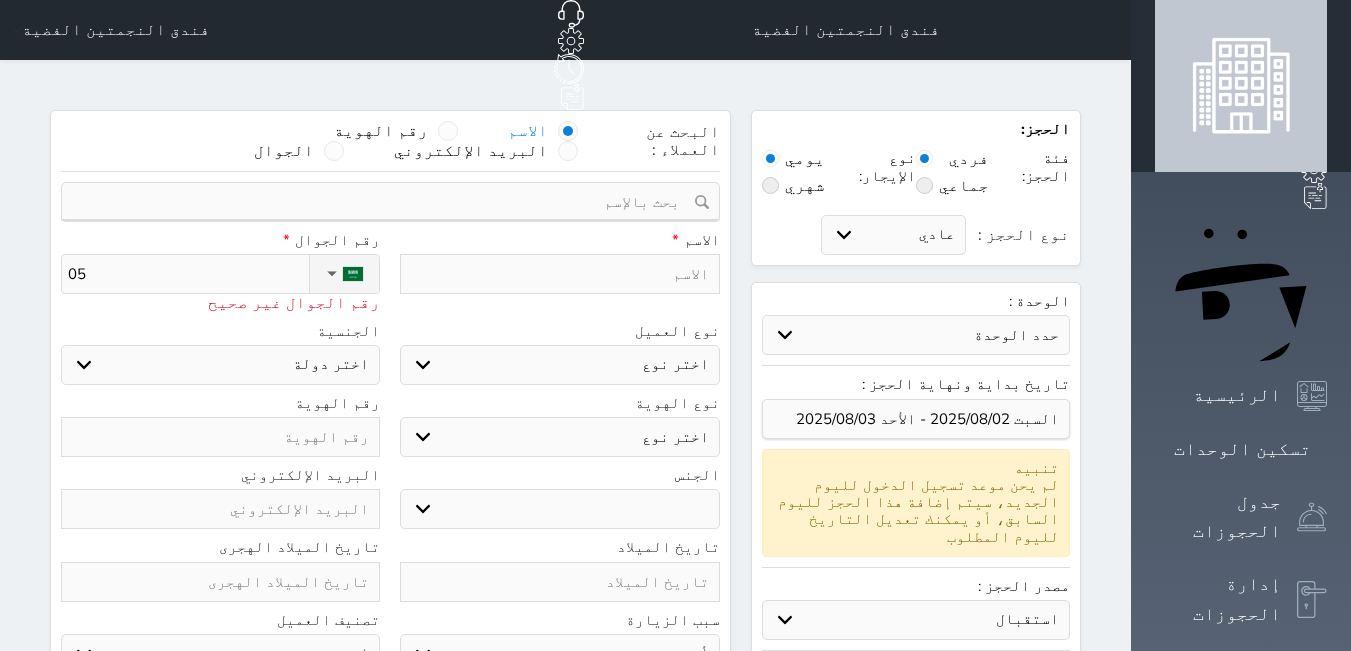 type on "053" 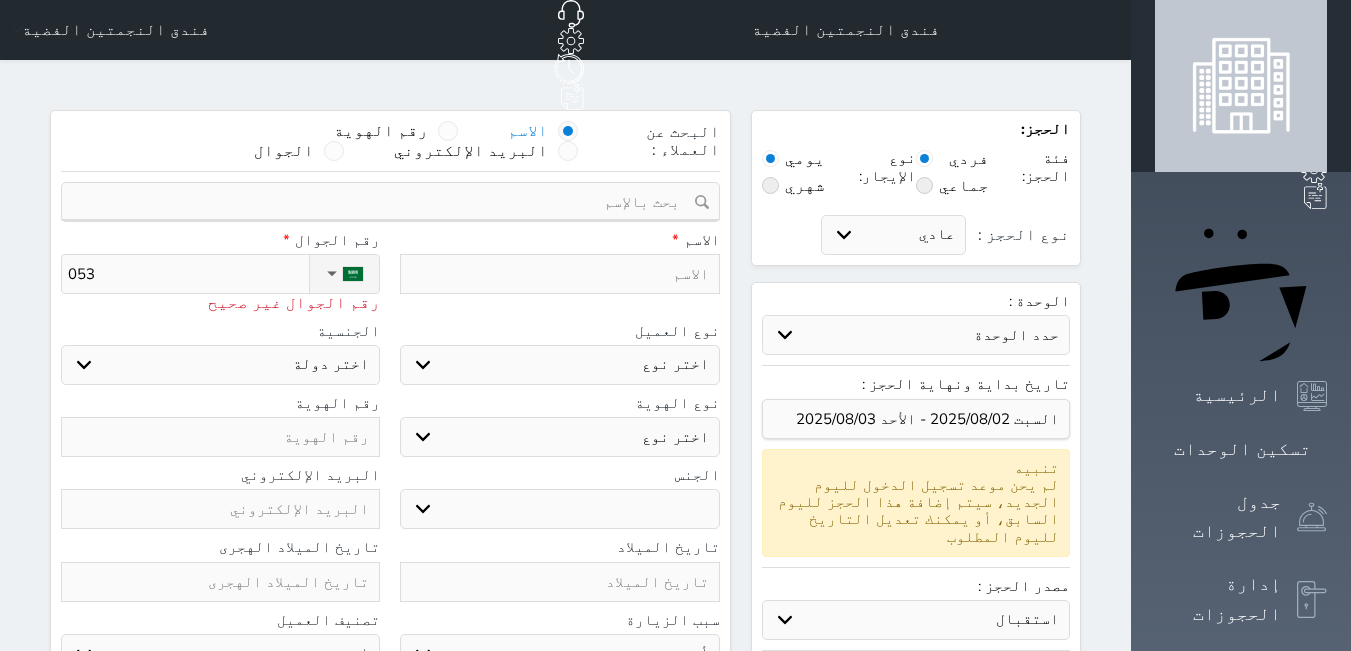 type on "0534" 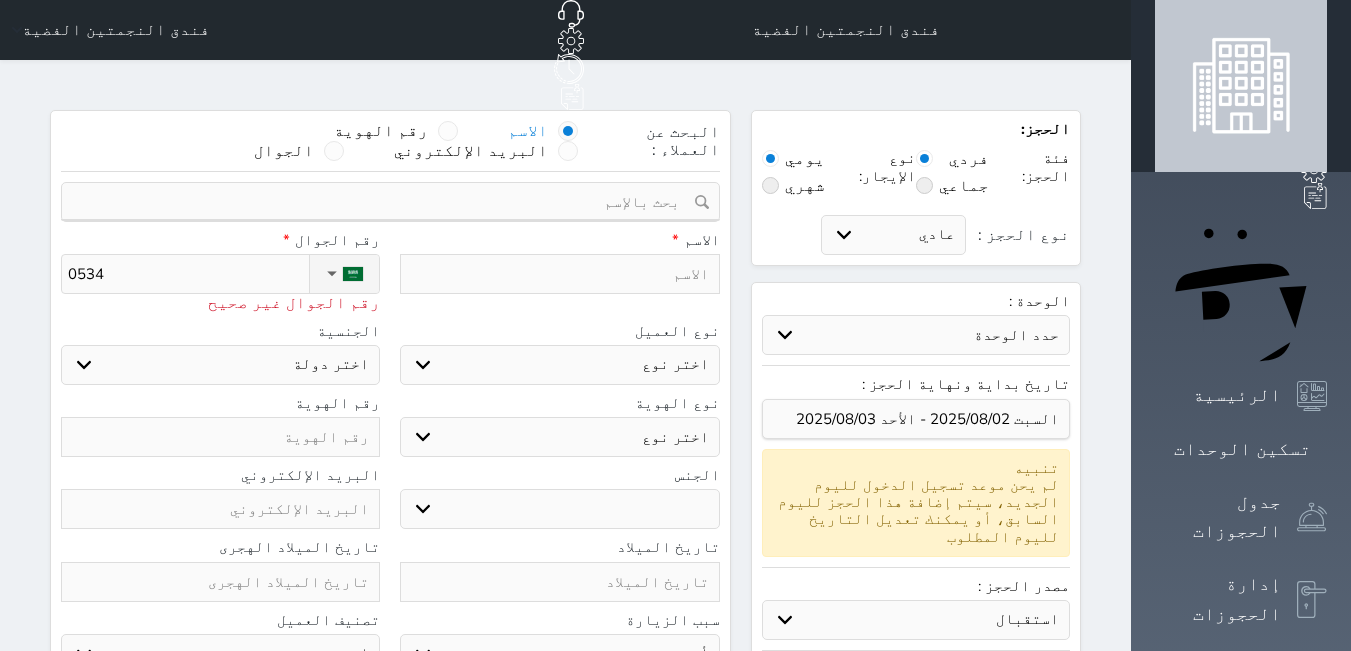 type on "[PHONE]" 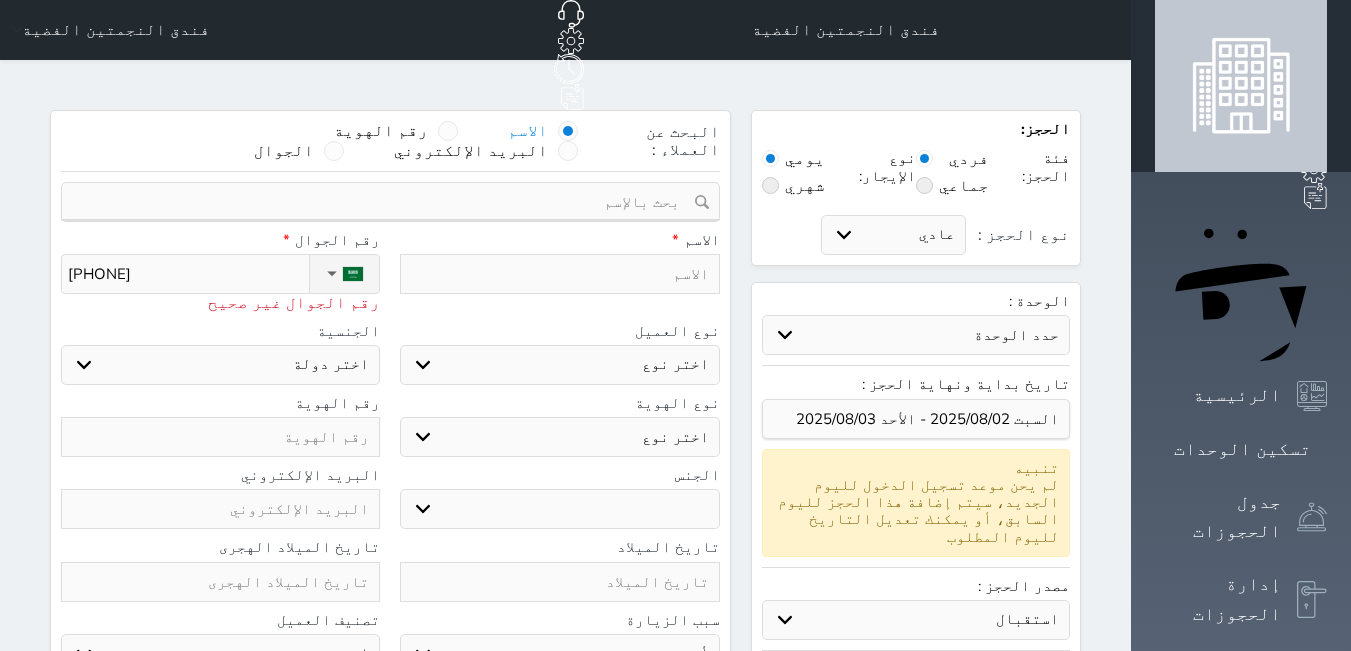 type on "[PHONE]" 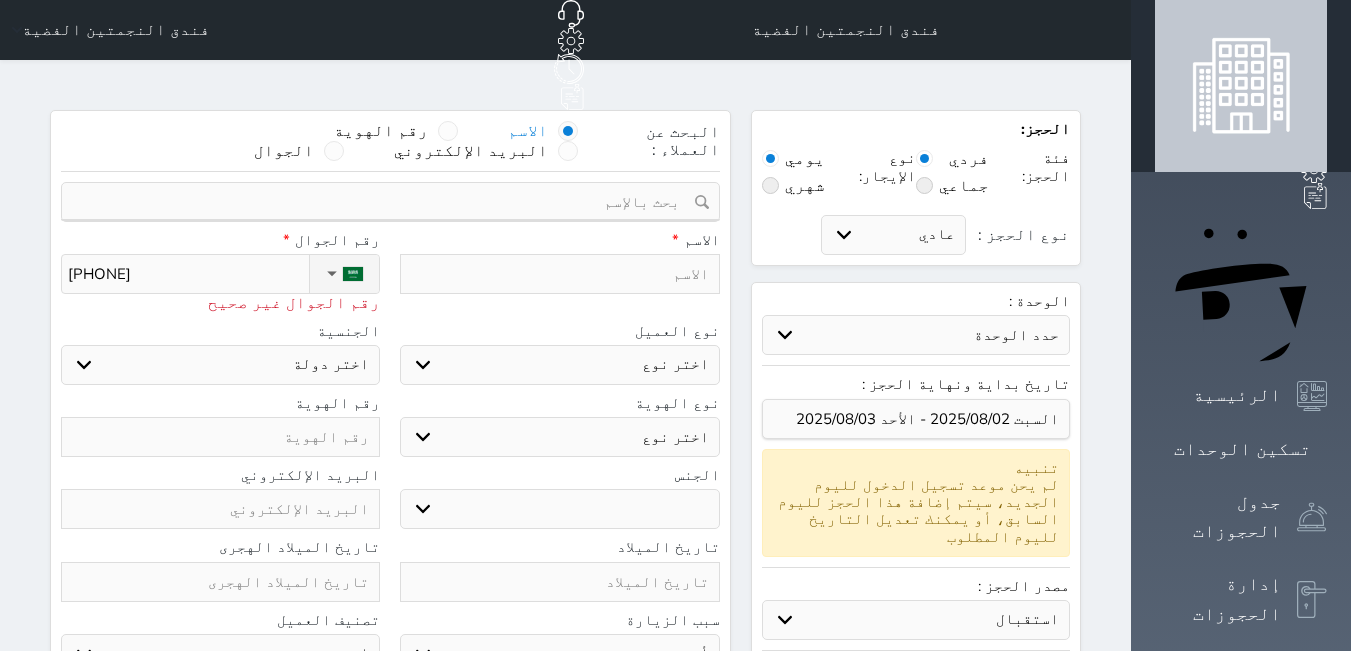 type on "[PHONE]" 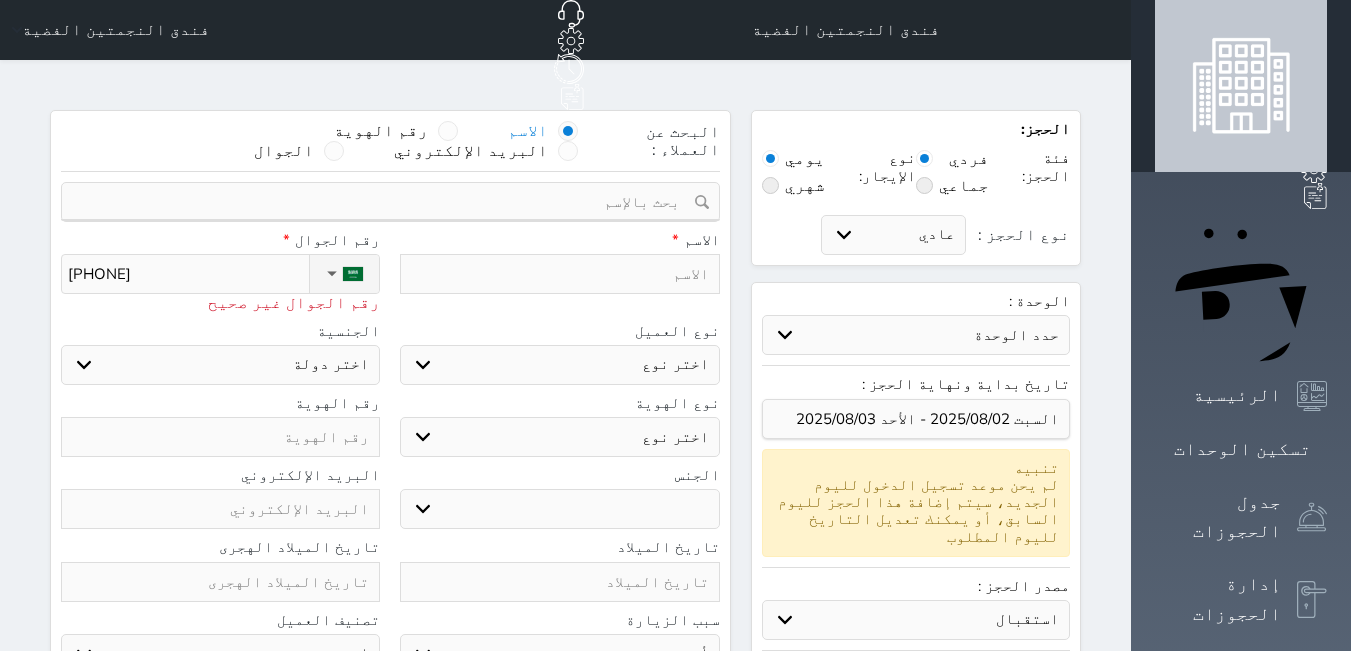 type on "[PHONE]" 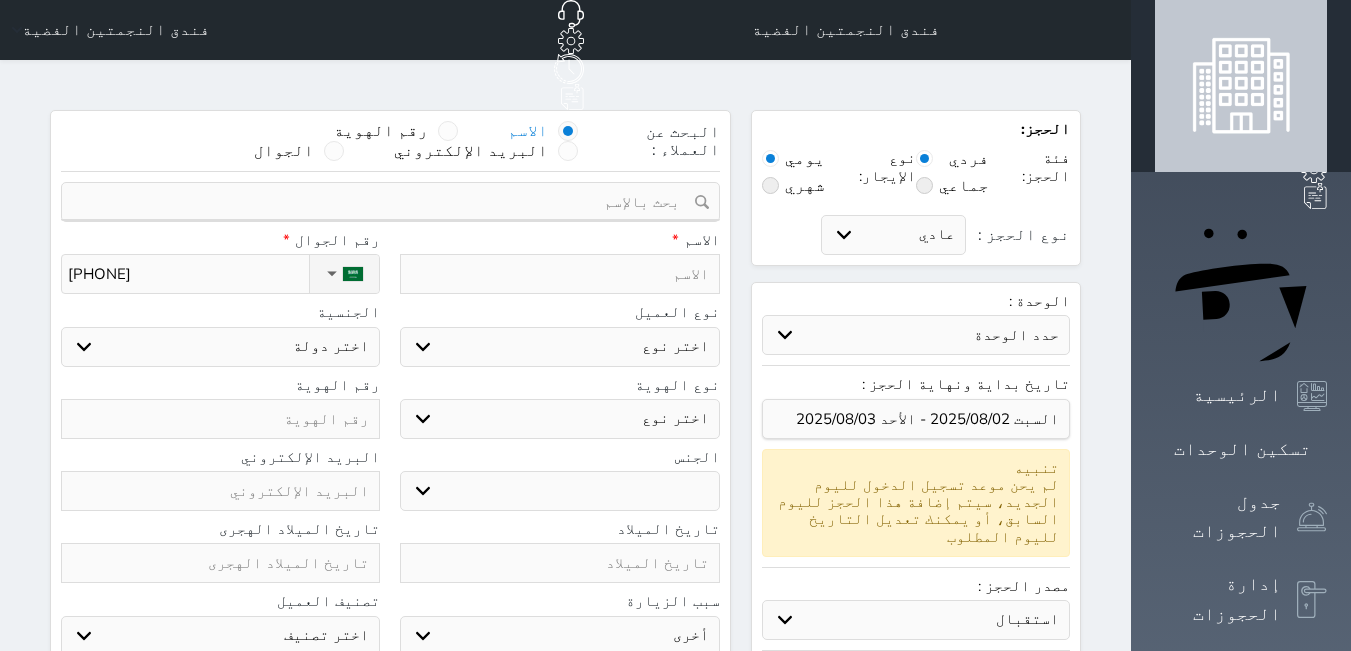 type on "[PHONE]" 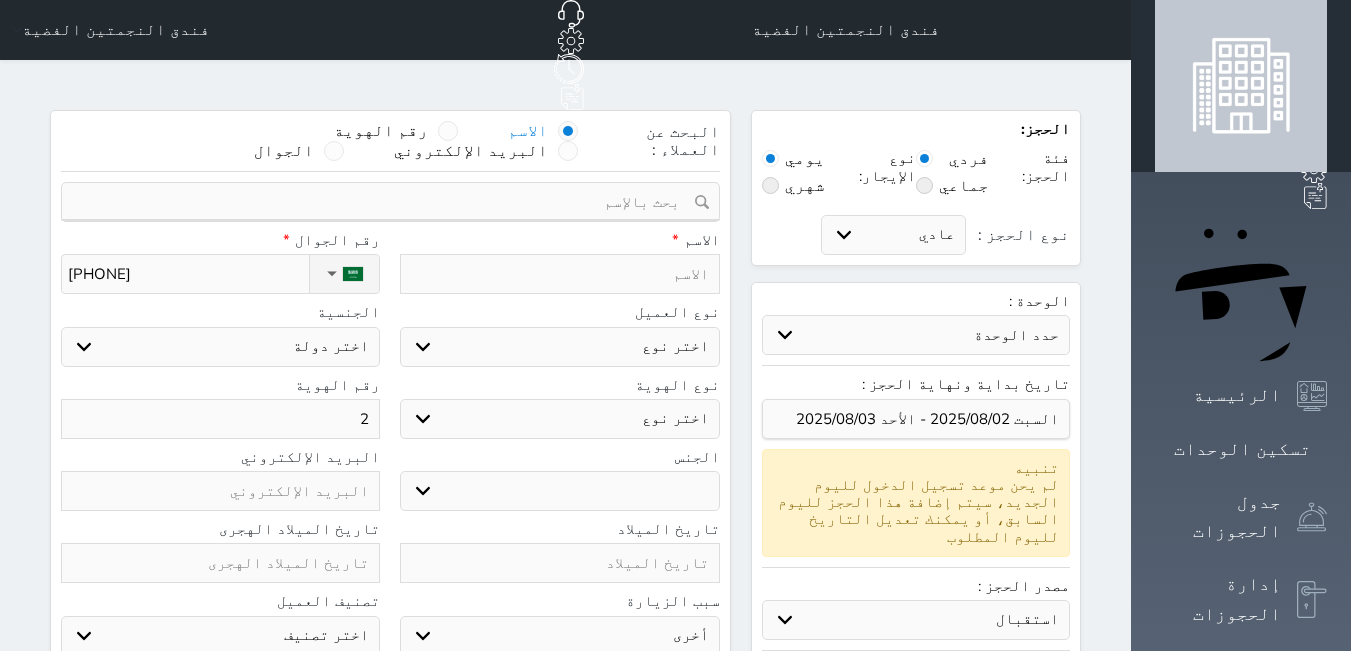 select 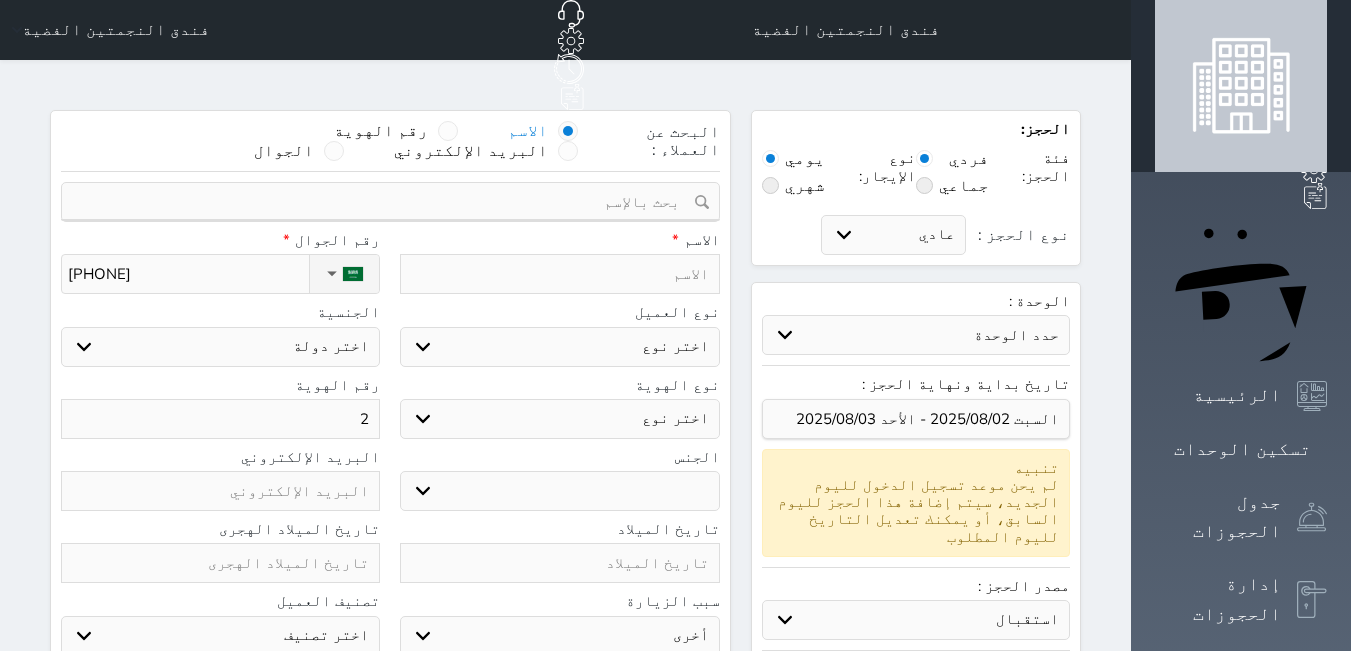 select 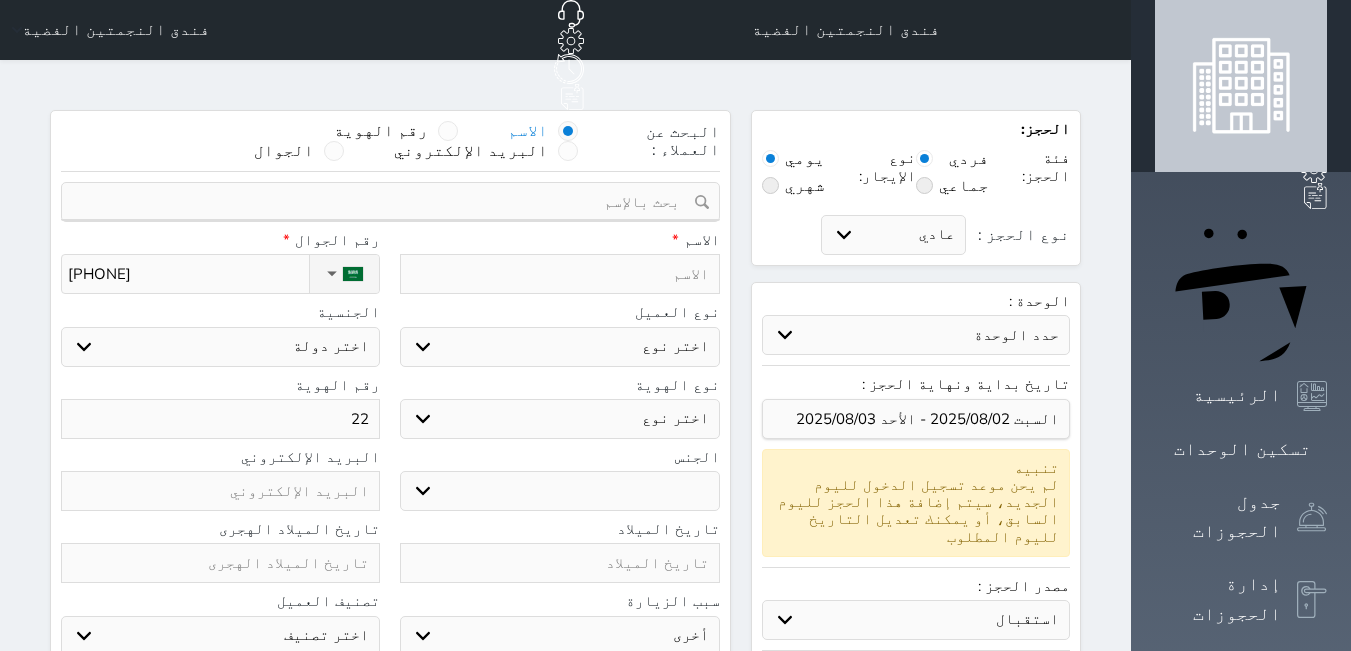 select 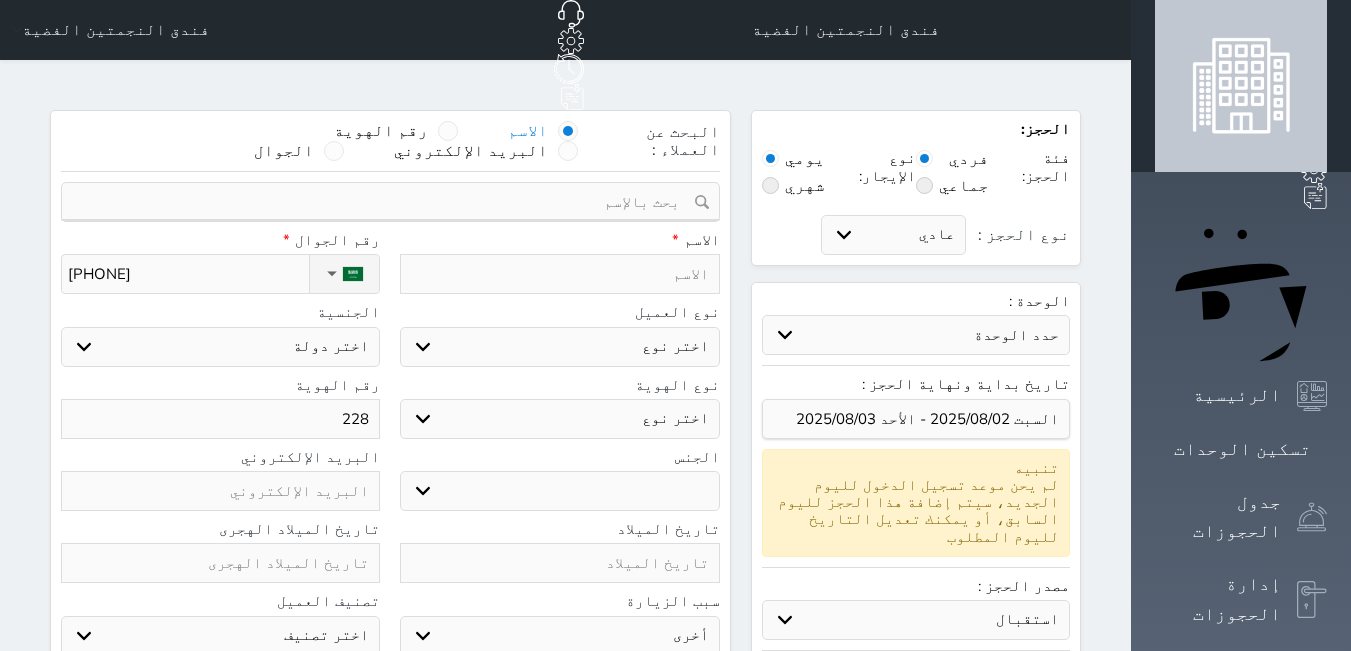 select 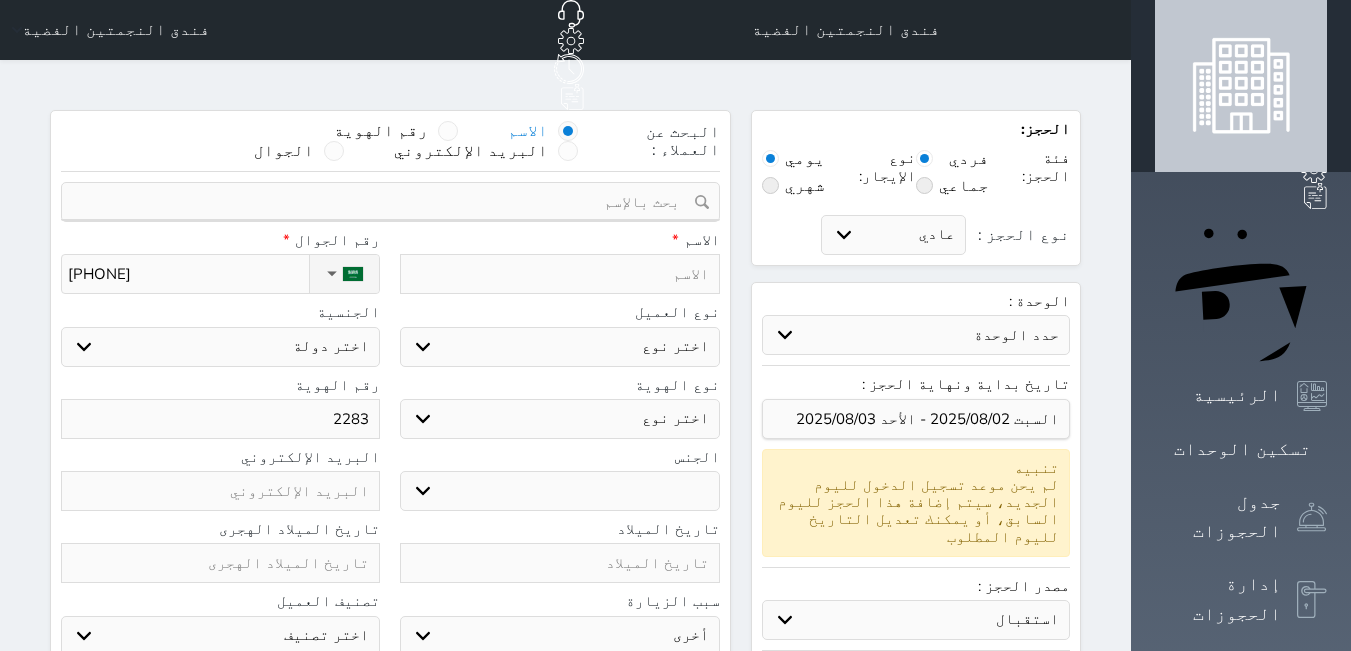 select 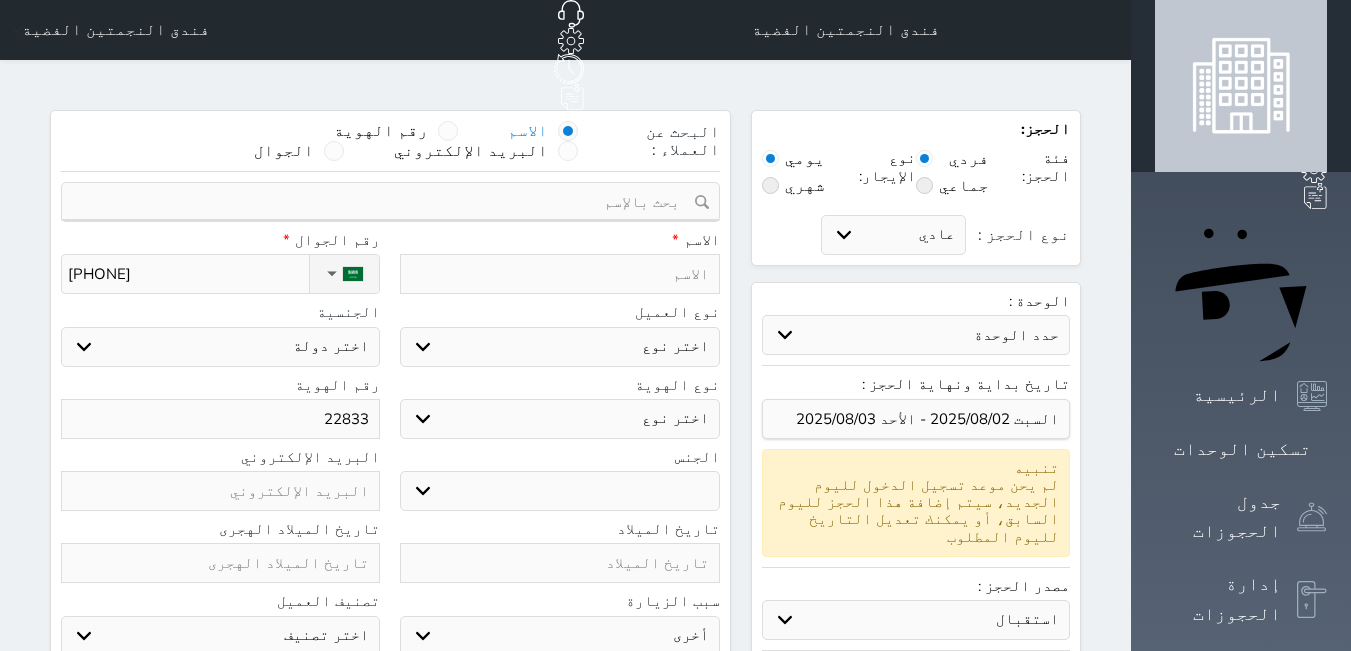 select 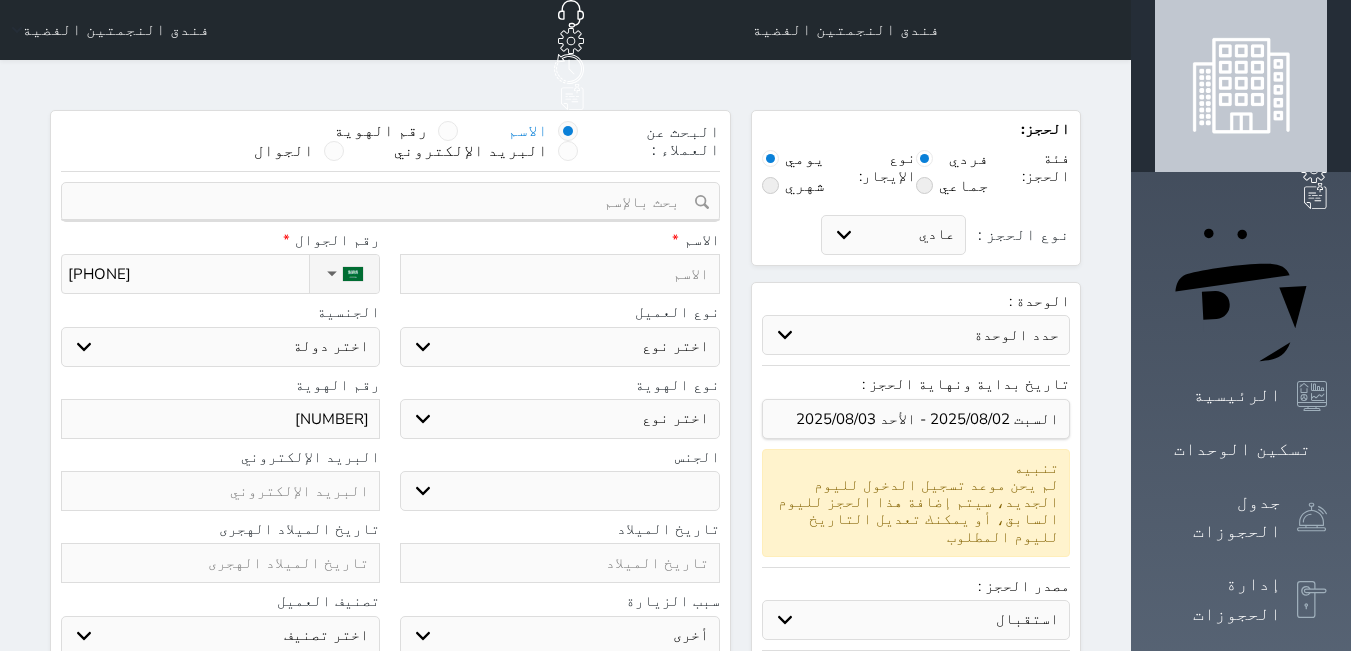 select 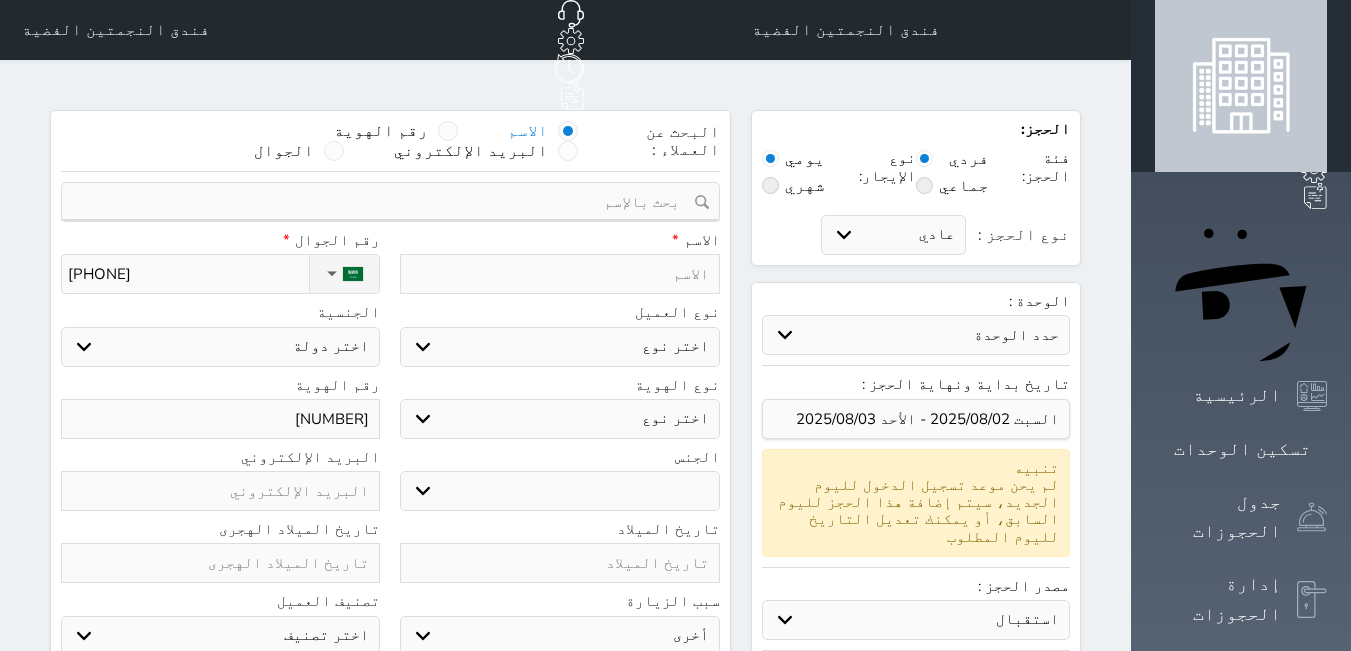select 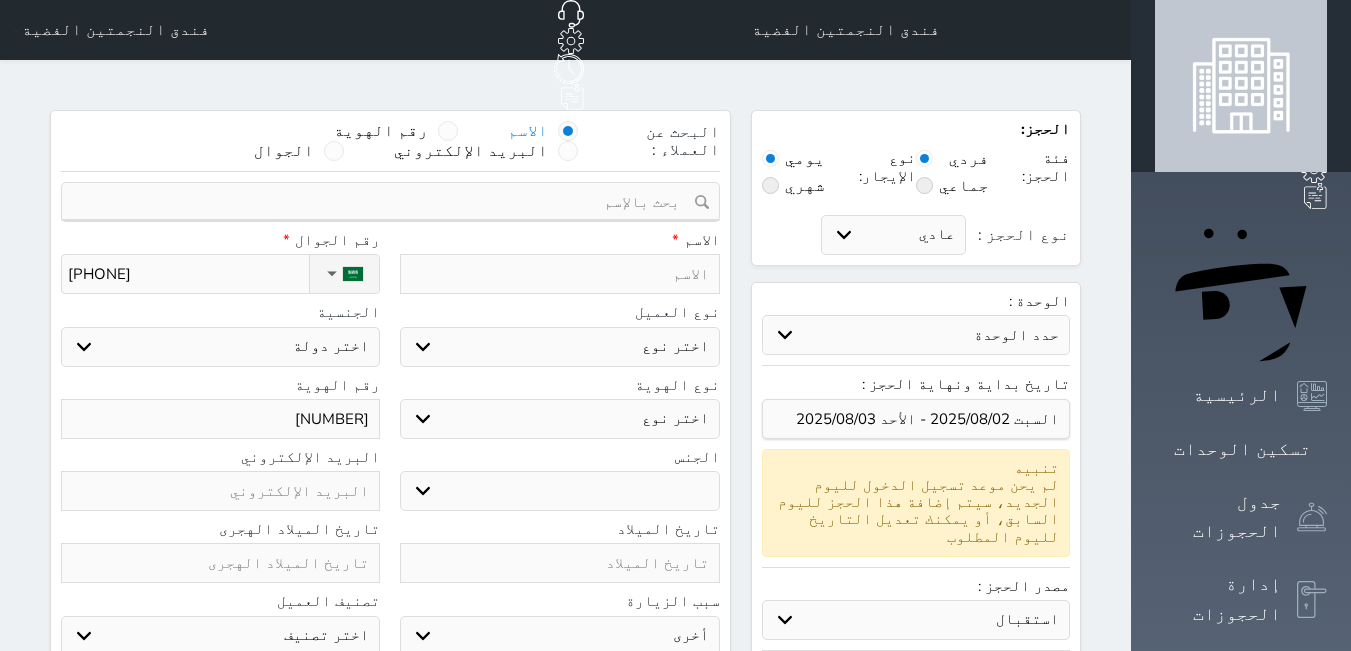 select 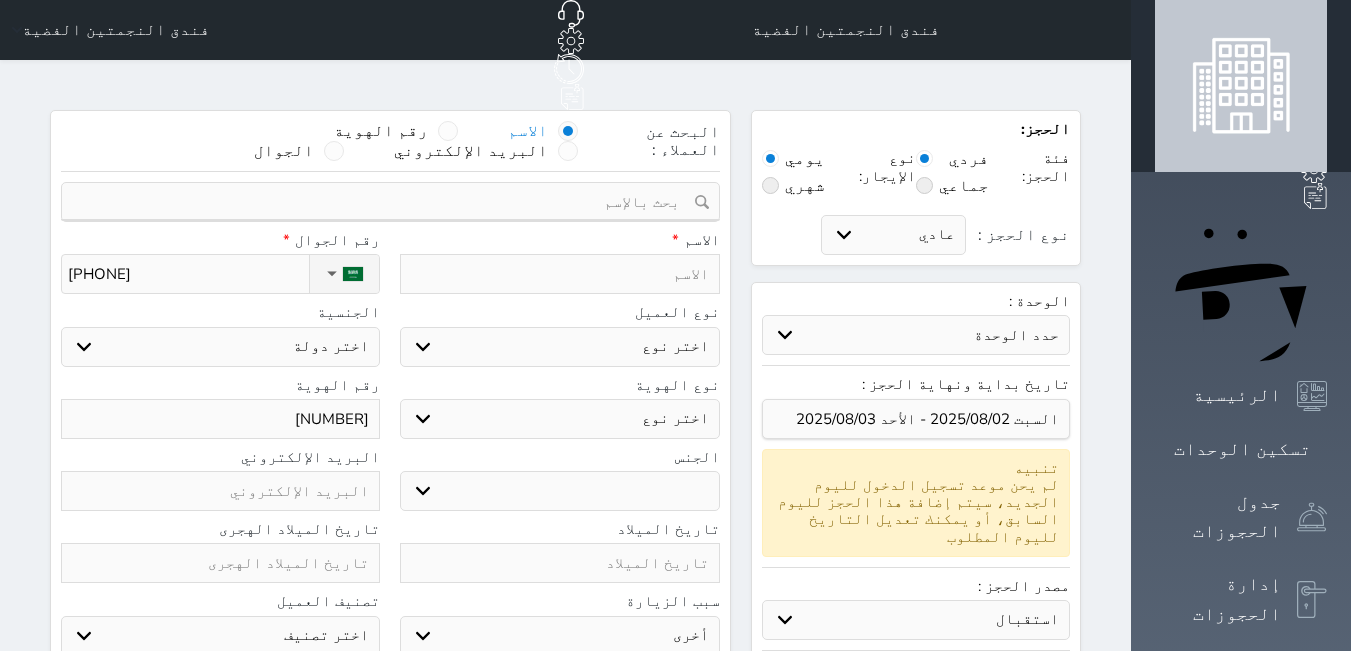select 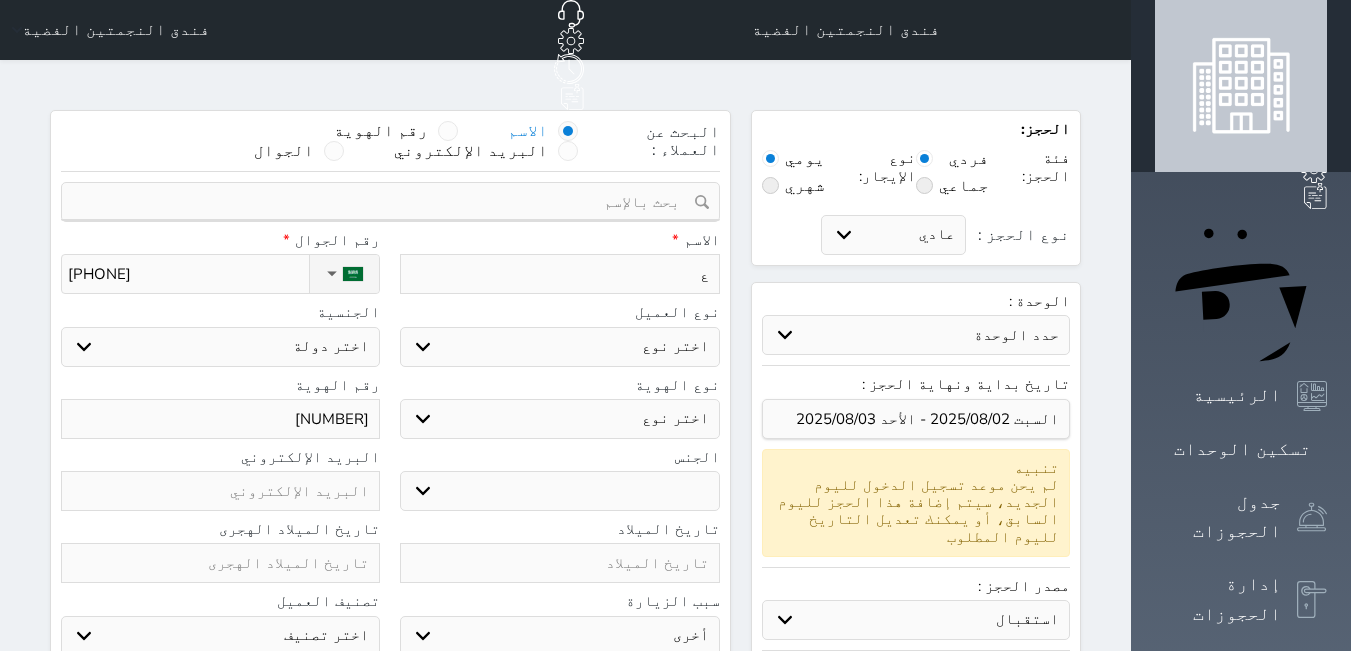 type on "عب" 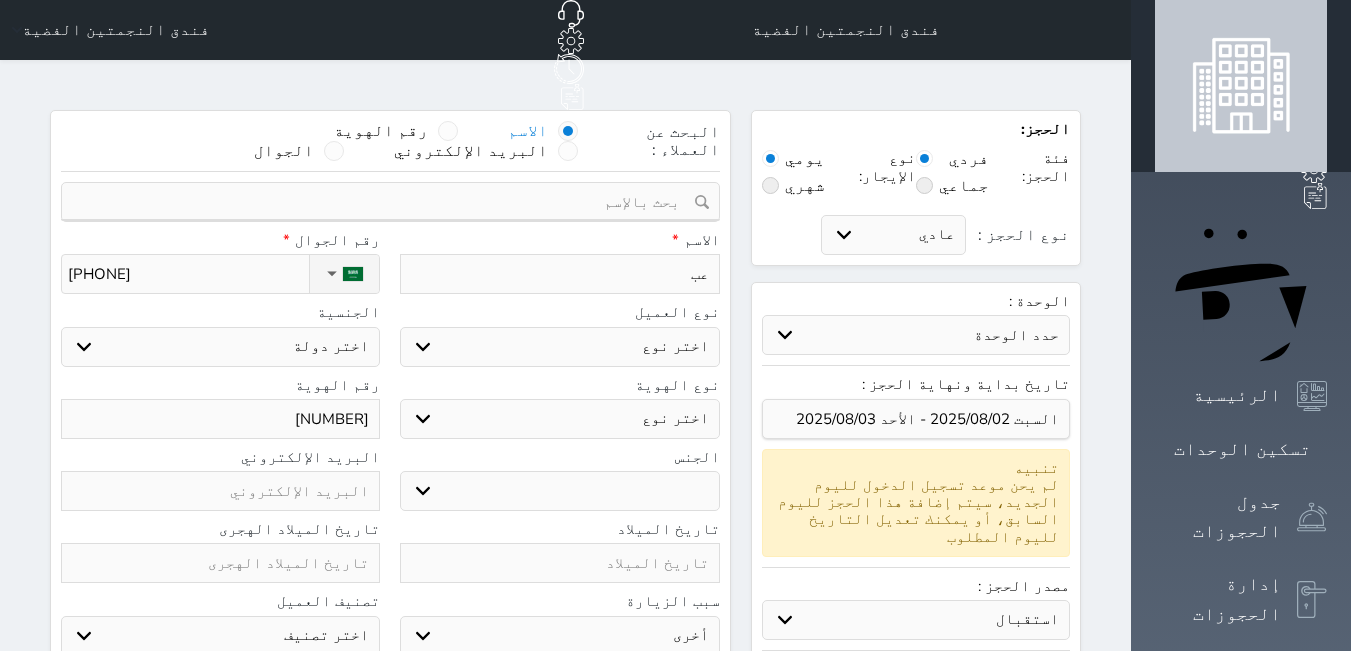 select 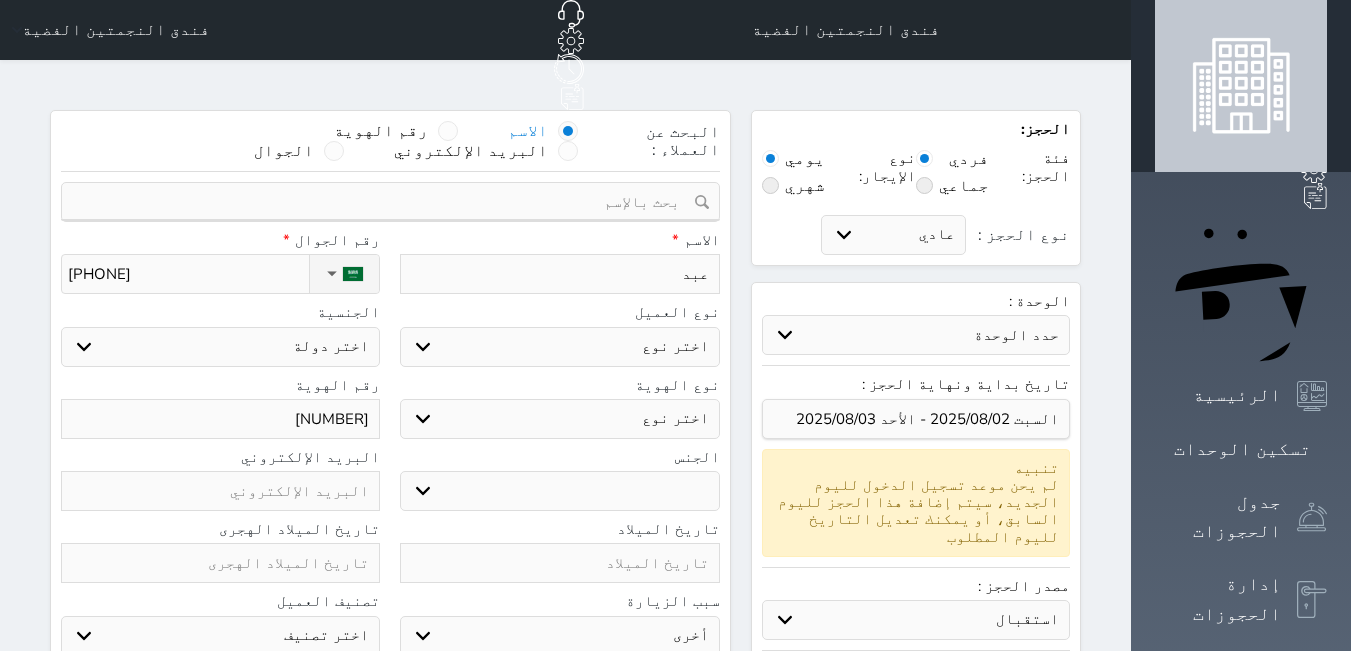 type on "عبد" 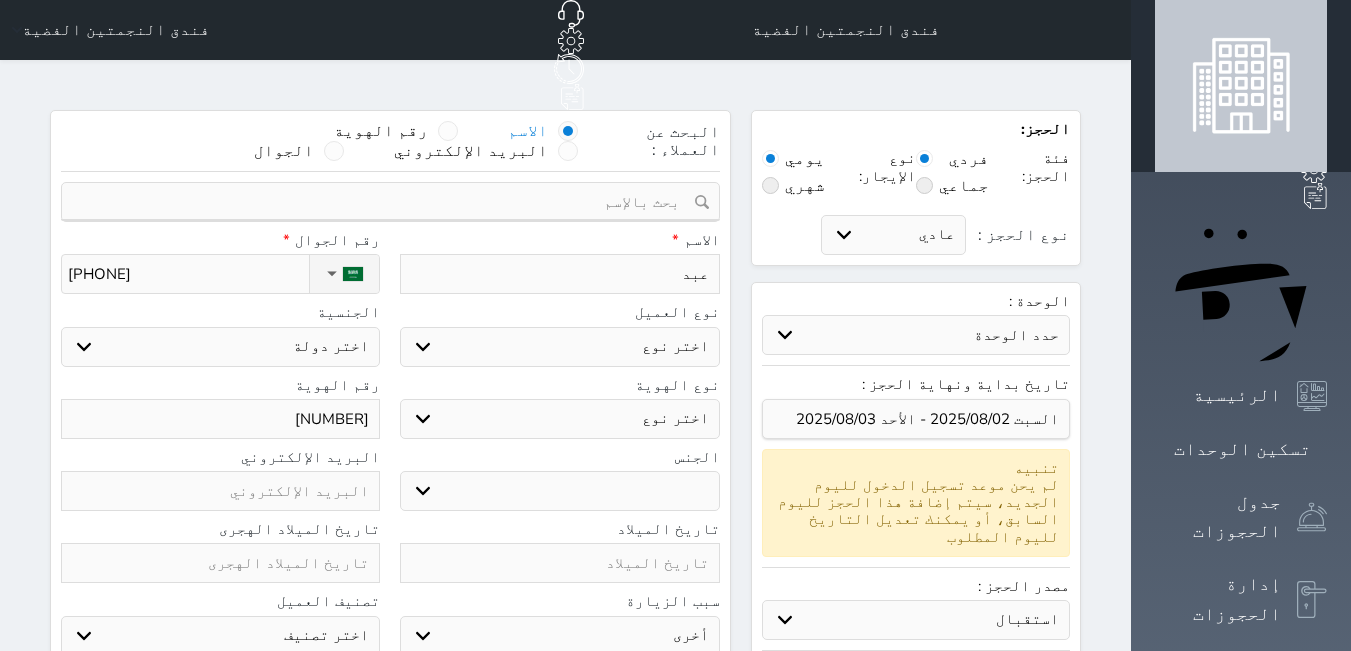 select 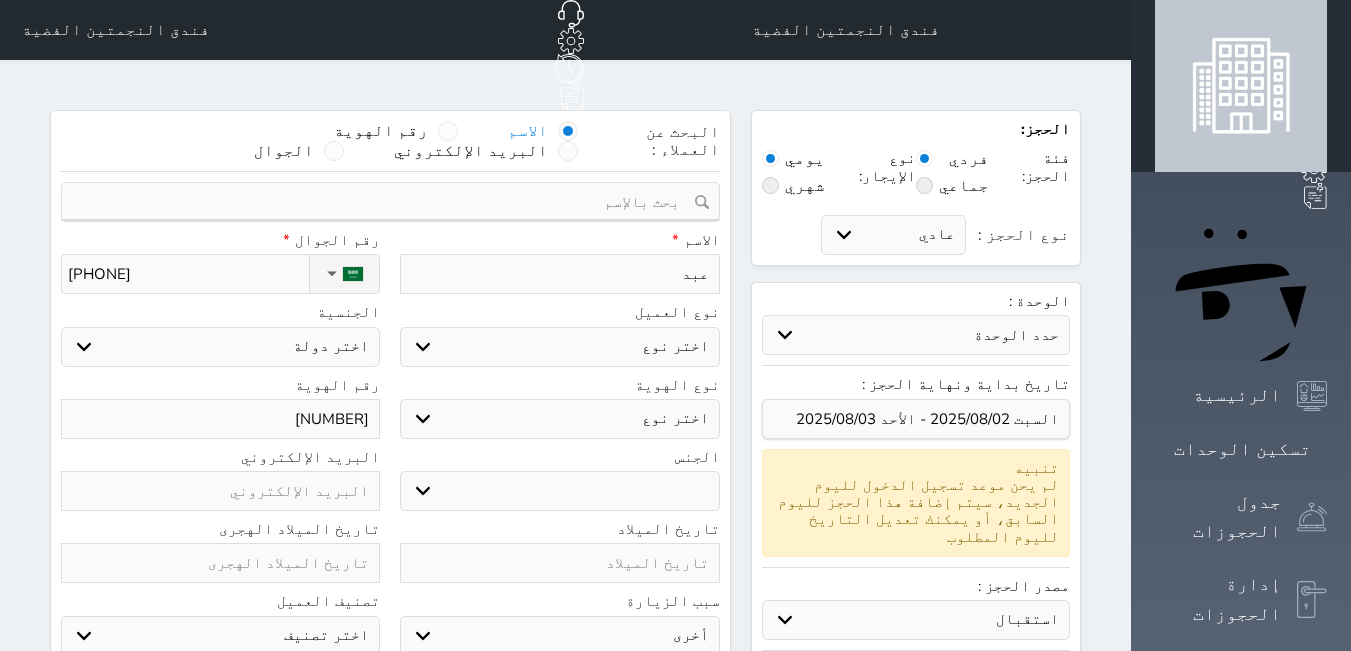 type on "عبد ا" 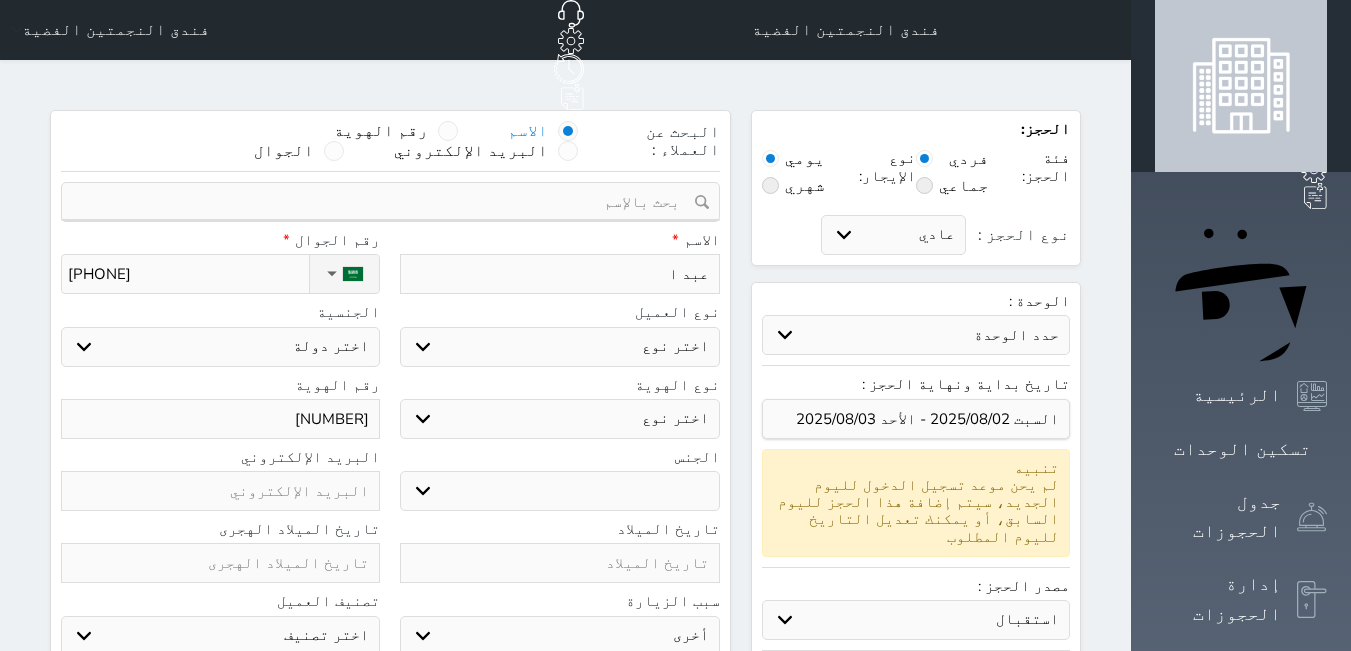 select 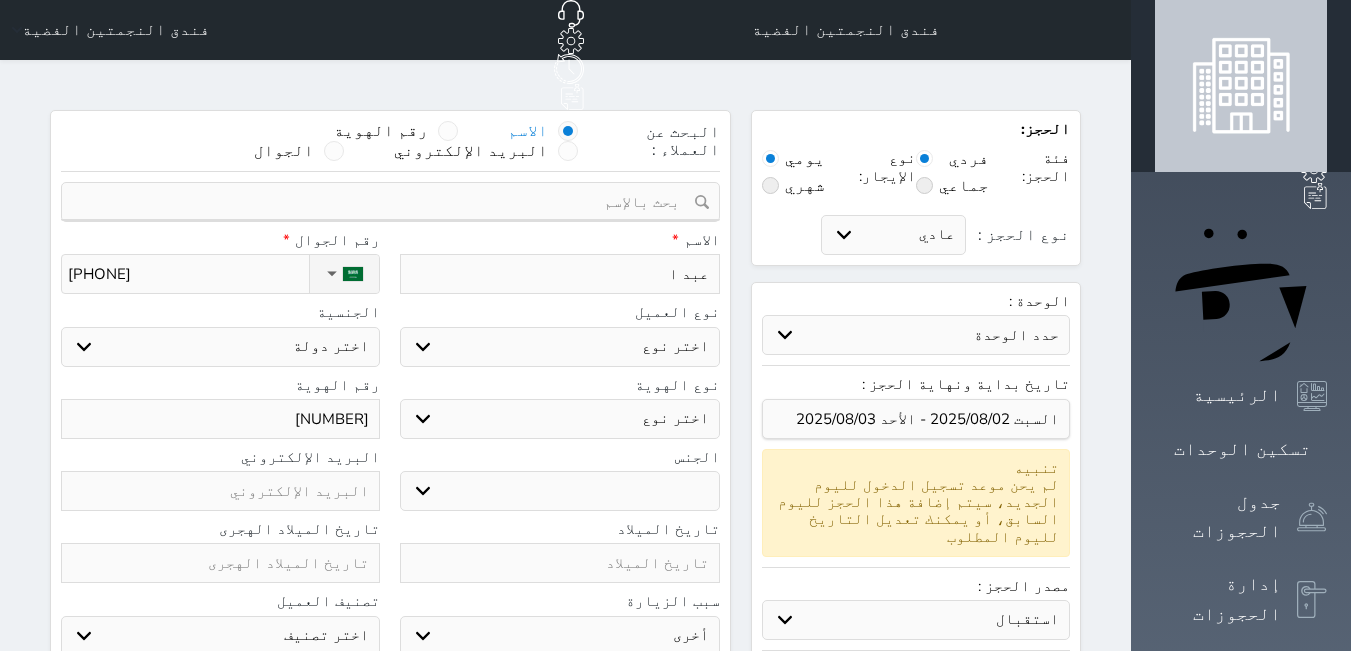 type on "عبد ال" 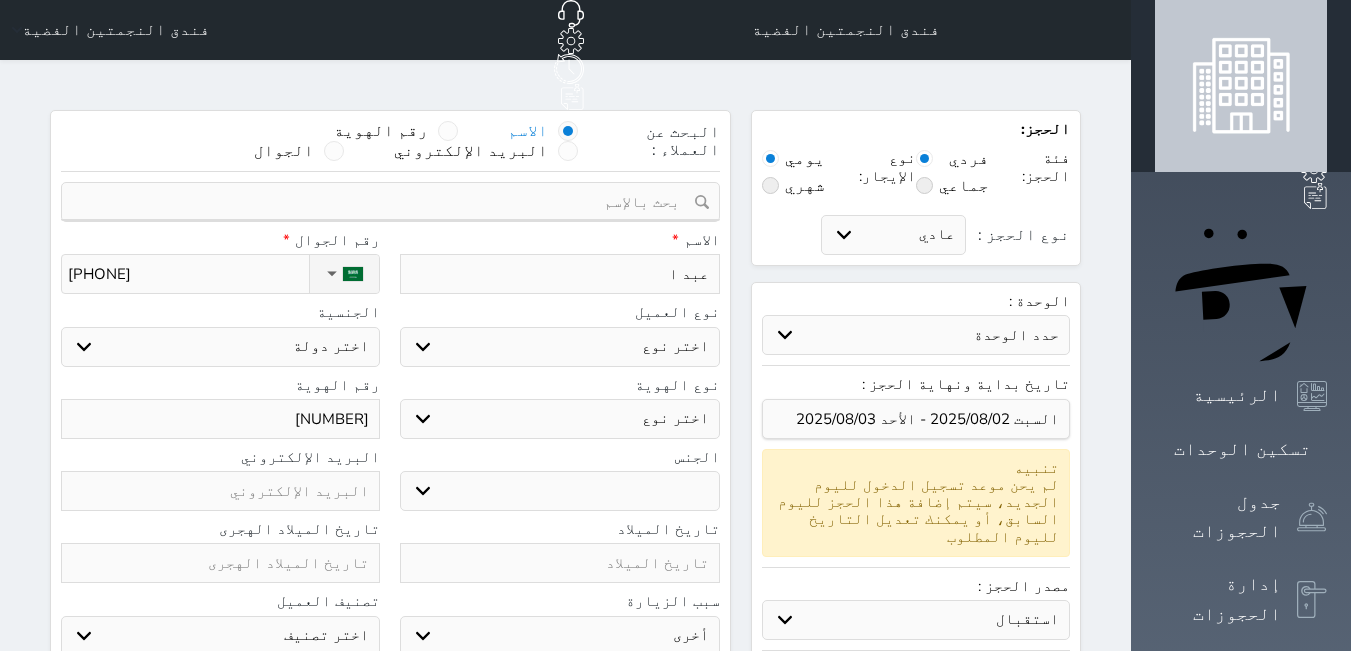 select 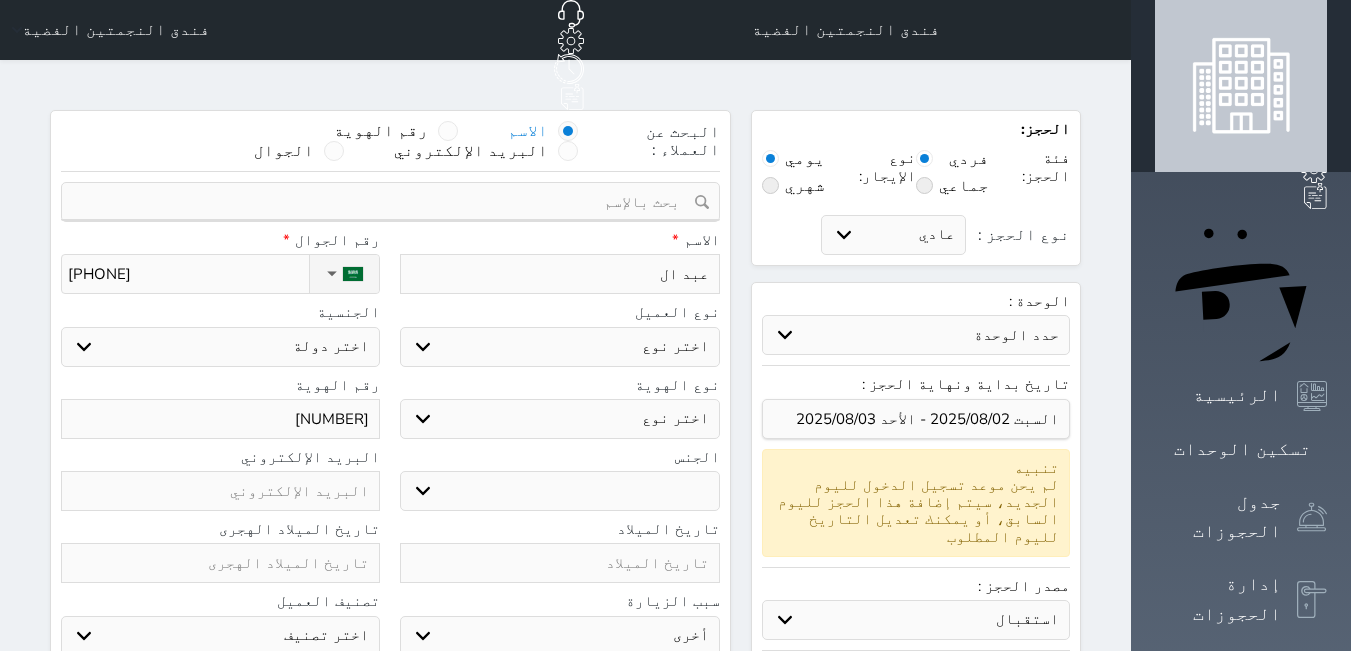 type on "[FIRST] [LAST]" 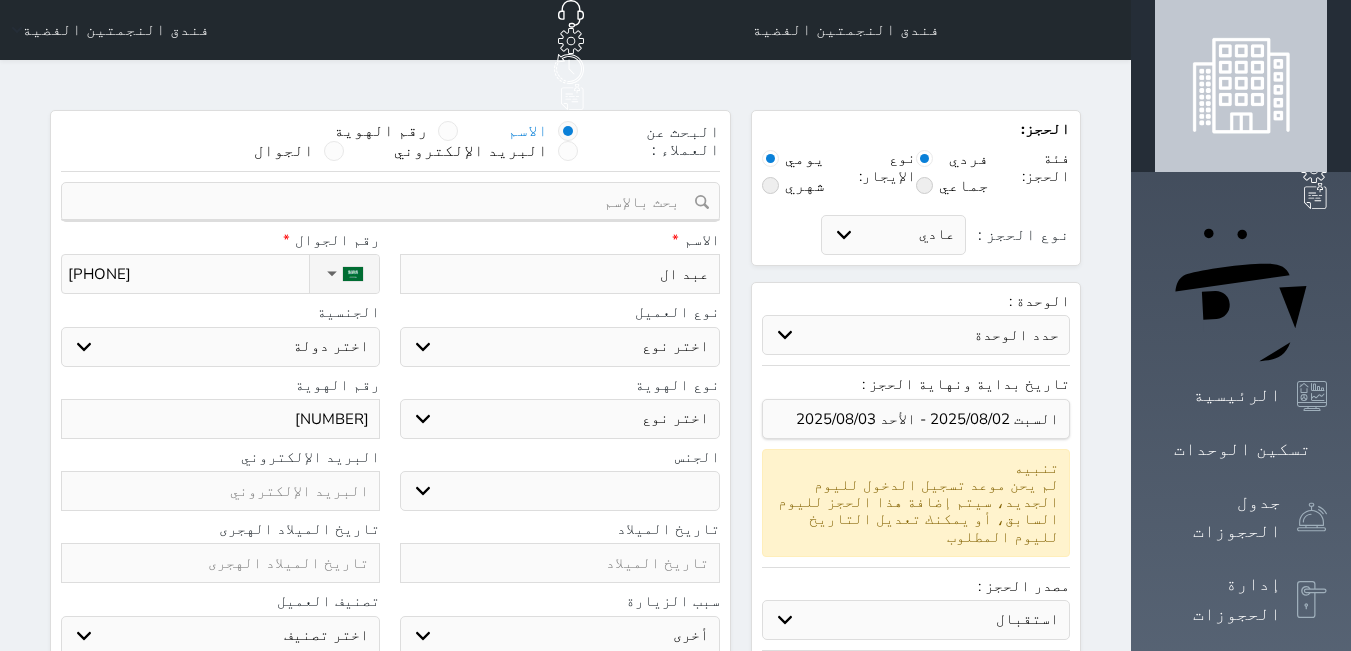 select 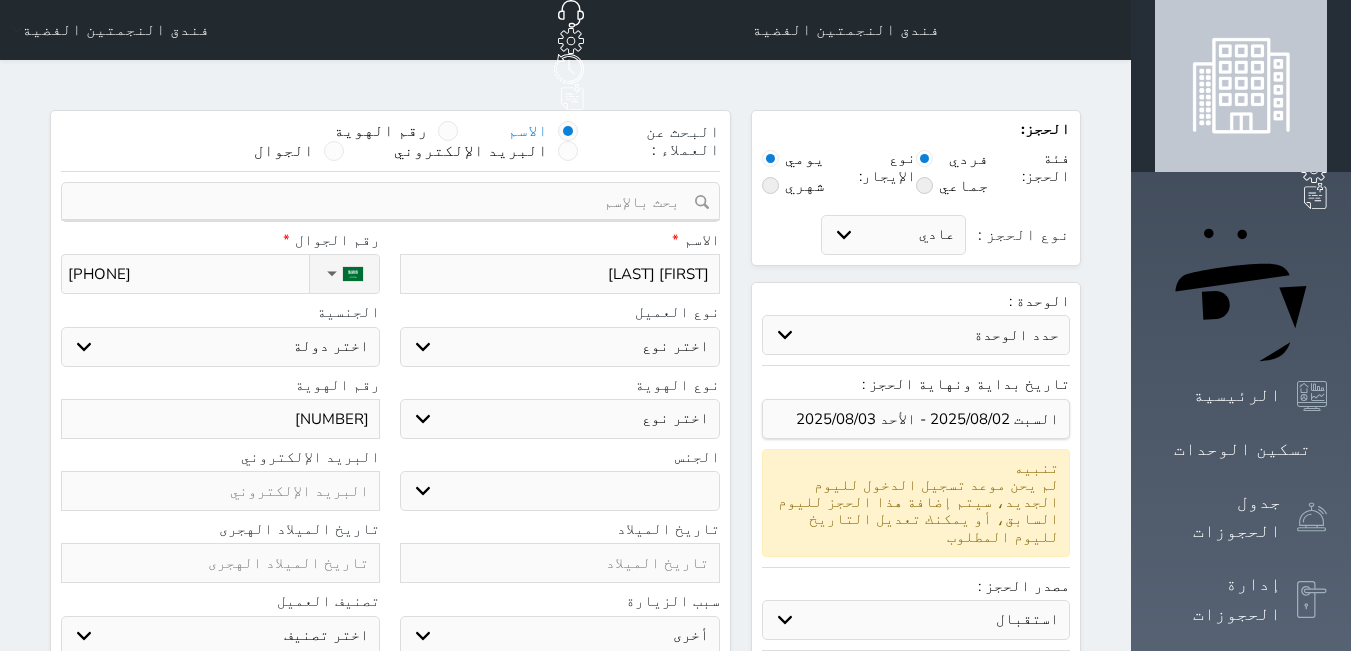 type 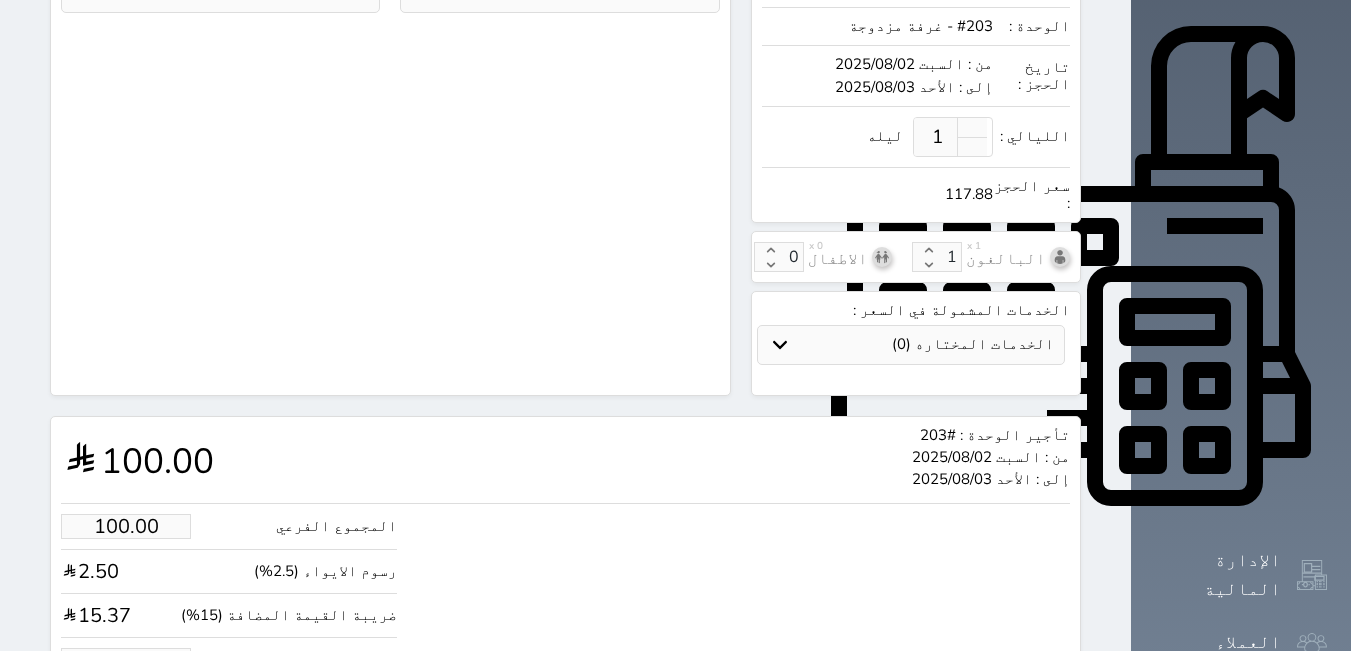 scroll, scrollTop: 666, scrollLeft: 0, axis: vertical 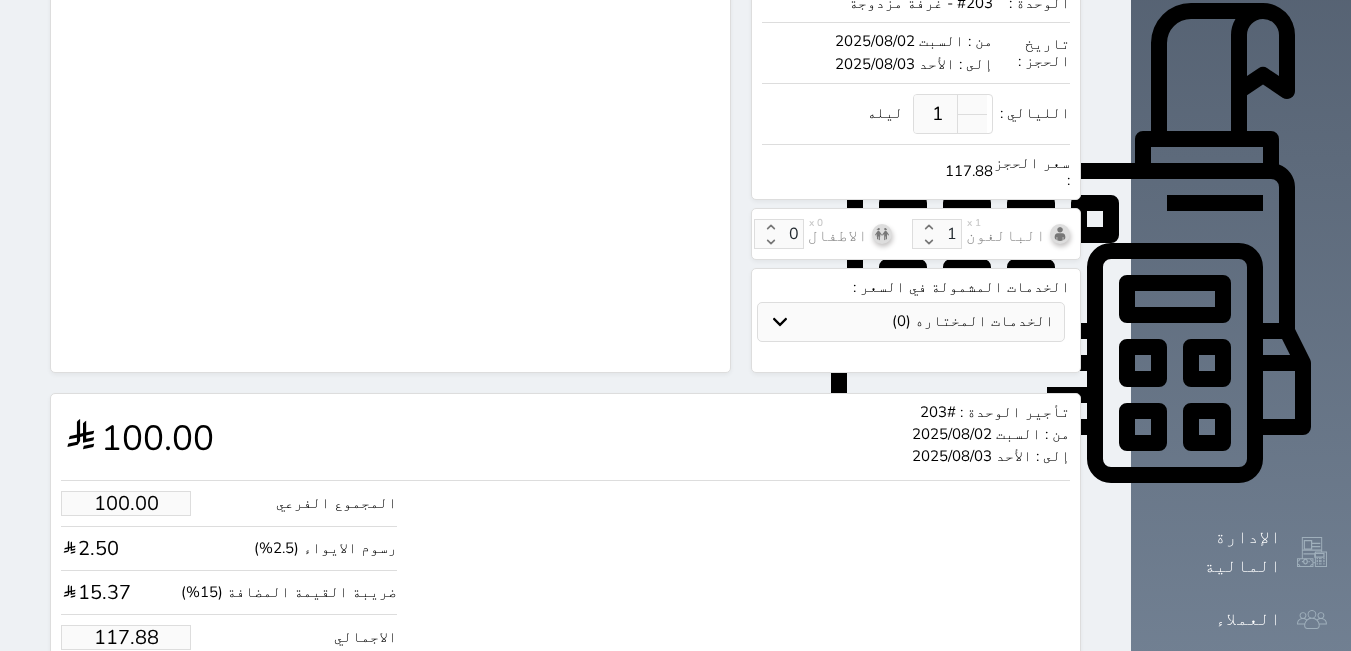 click on "117.88" at bounding box center [126, 637] 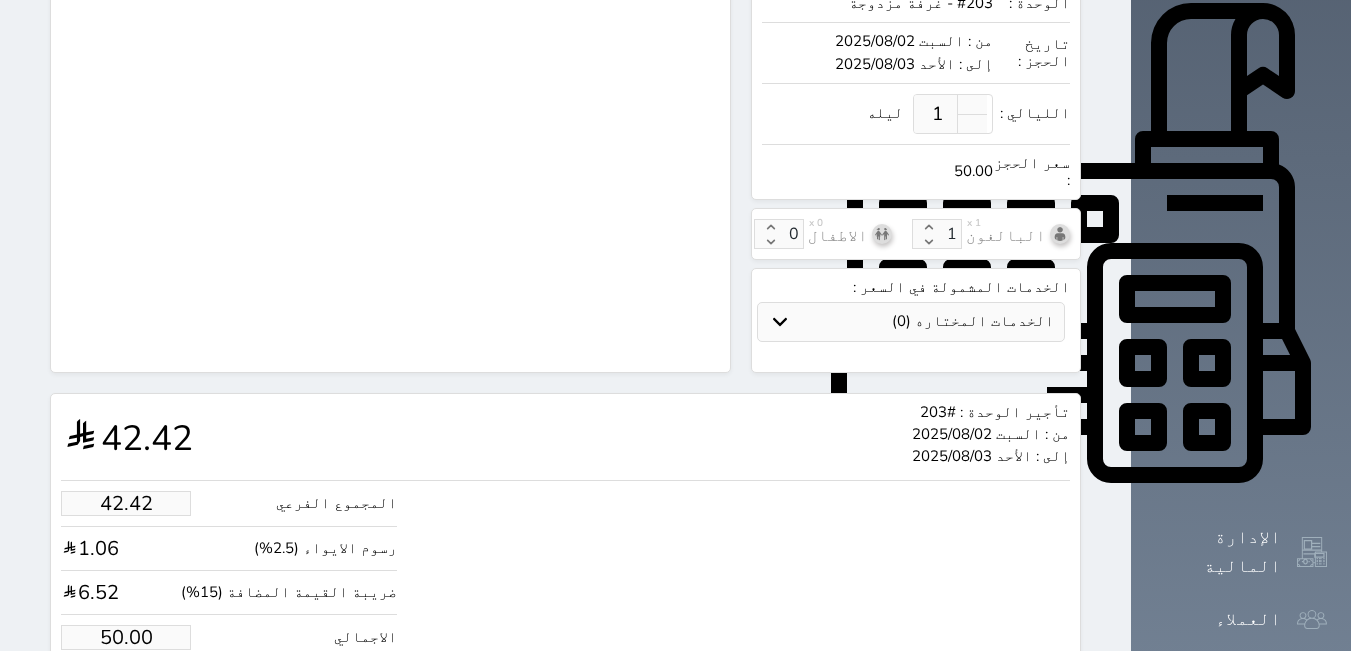 click on "حجز" at bounding box center [149, 698] 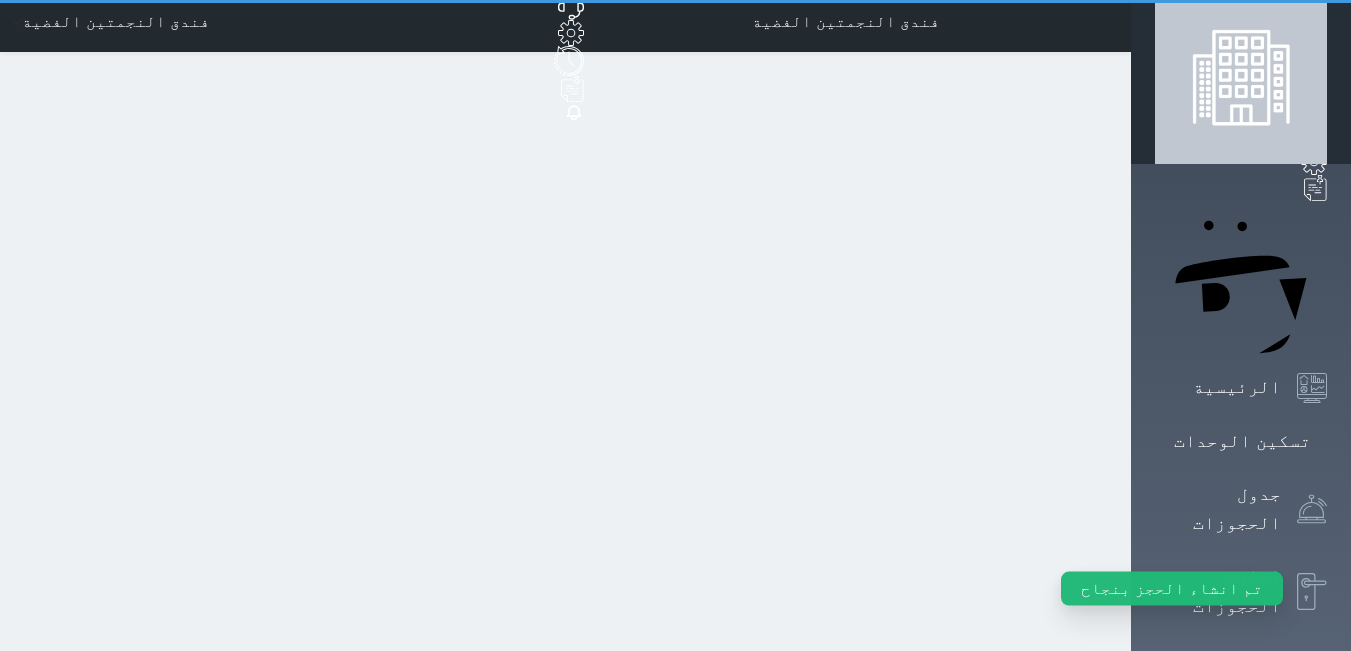 scroll, scrollTop: 0, scrollLeft: 0, axis: both 